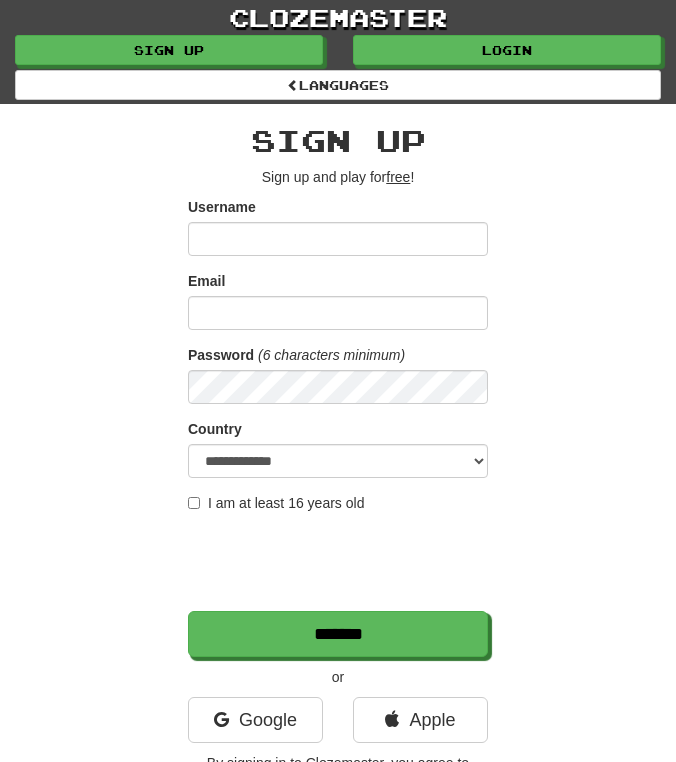 scroll, scrollTop: 0, scrollLeft: 0, axis: both 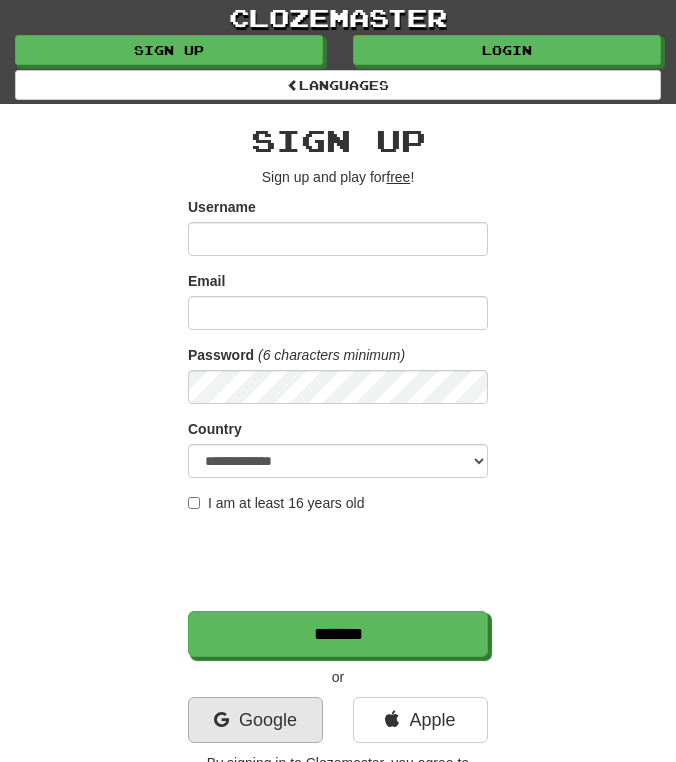 click on "Google" at bounding box center [255, 720] 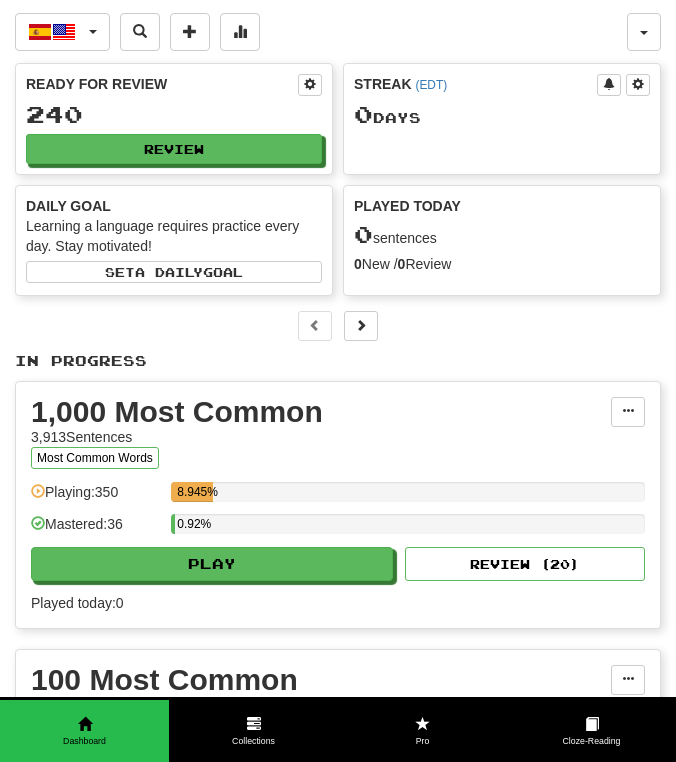 scroll, scrollTop: 0, scrollLeft: 0, axis: both 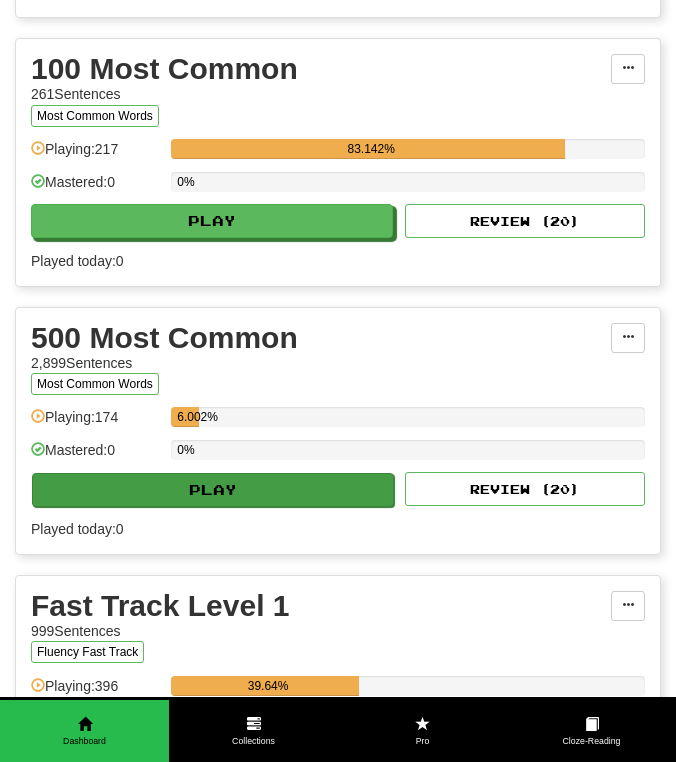 click on "Play" at bounding box center (213, 490) 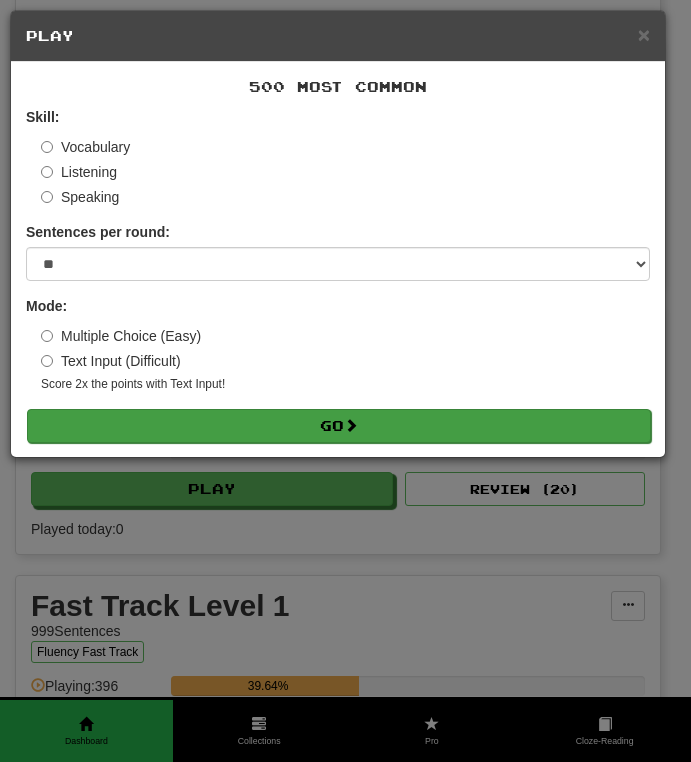click on "Go" at bounding box center [339, 426] 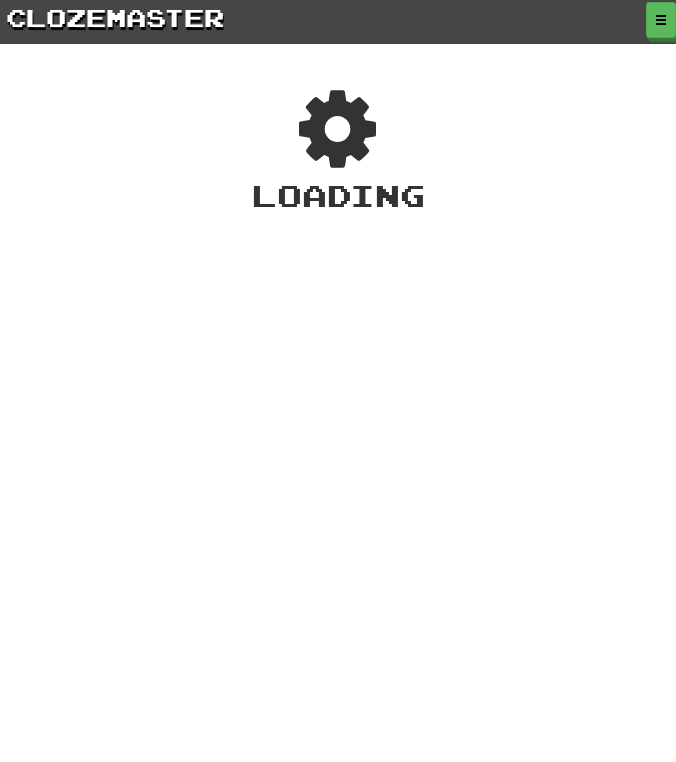 scroll, scrollTop: 0, scrollLeft: 0, axis: both 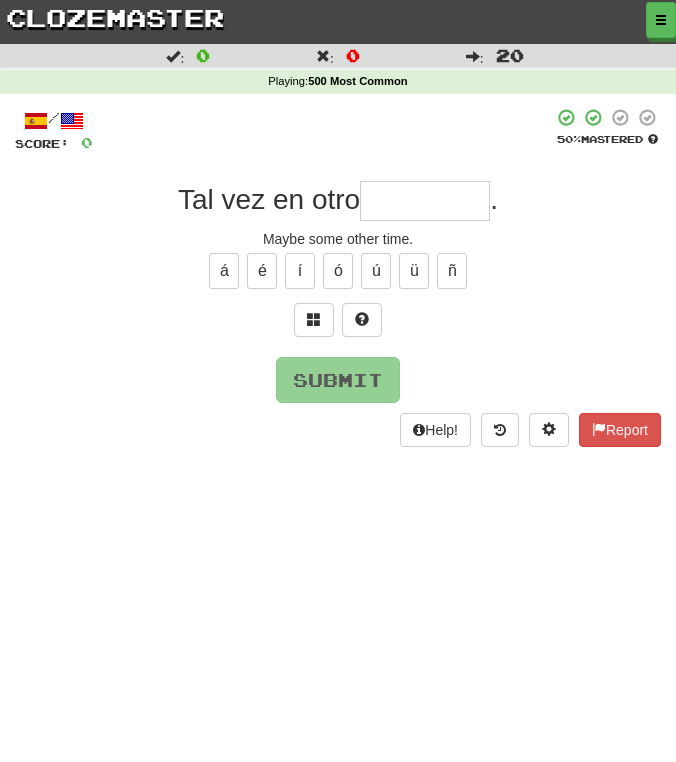 type on "*" 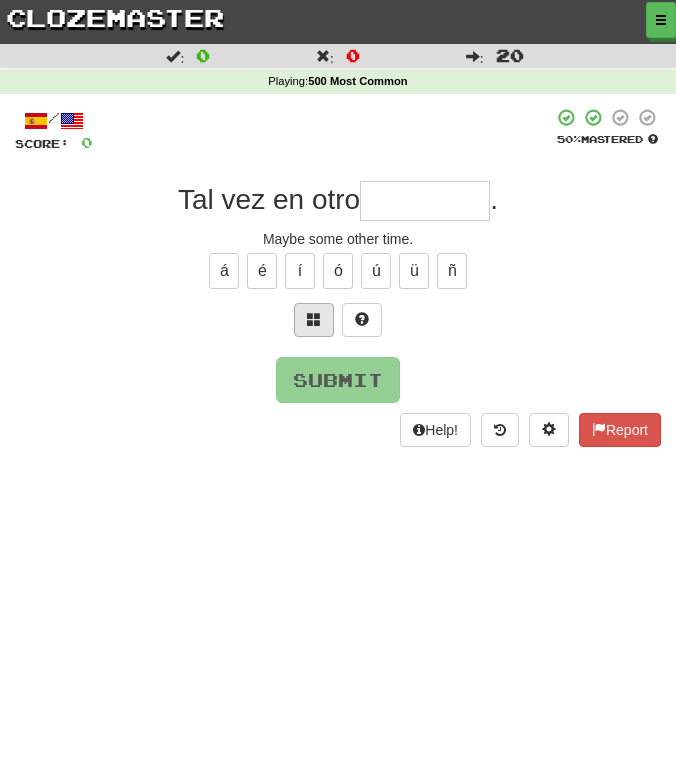 click at bounding box center (314, 319) 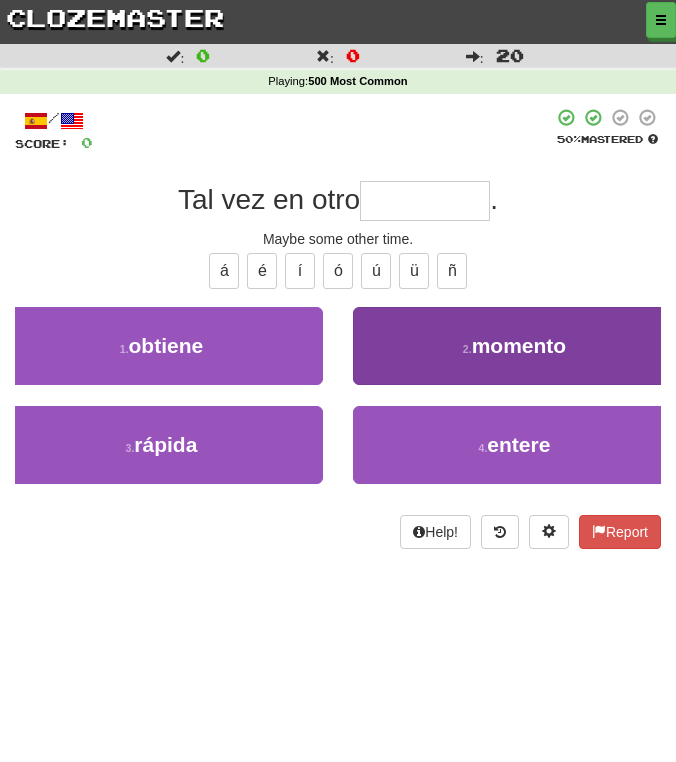 click on "2 .  momento" at bounding box center (514, 346) 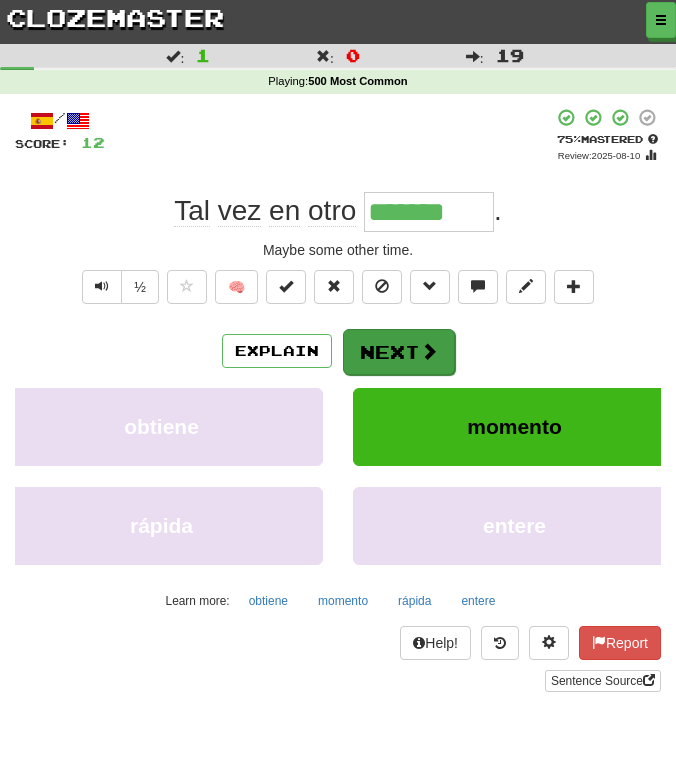 click on "Next" at bounding box center (399, 352) 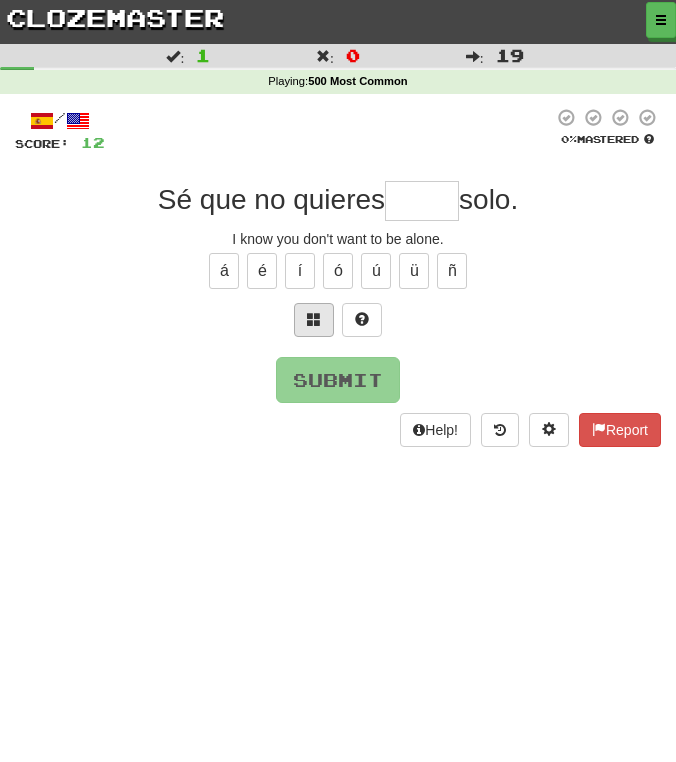 click at bounding box center [314, 319] 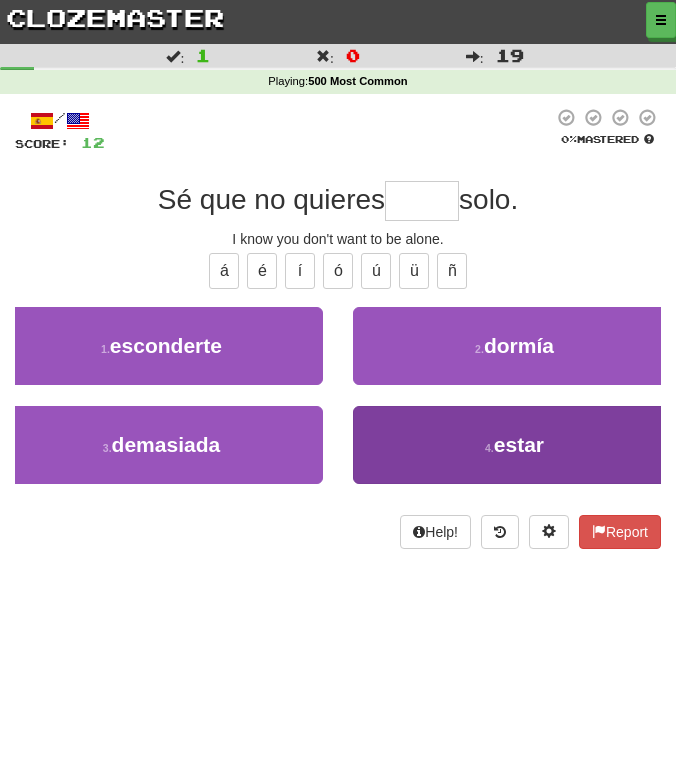 click on "4 .  estar" at bounding box center (514, 445) 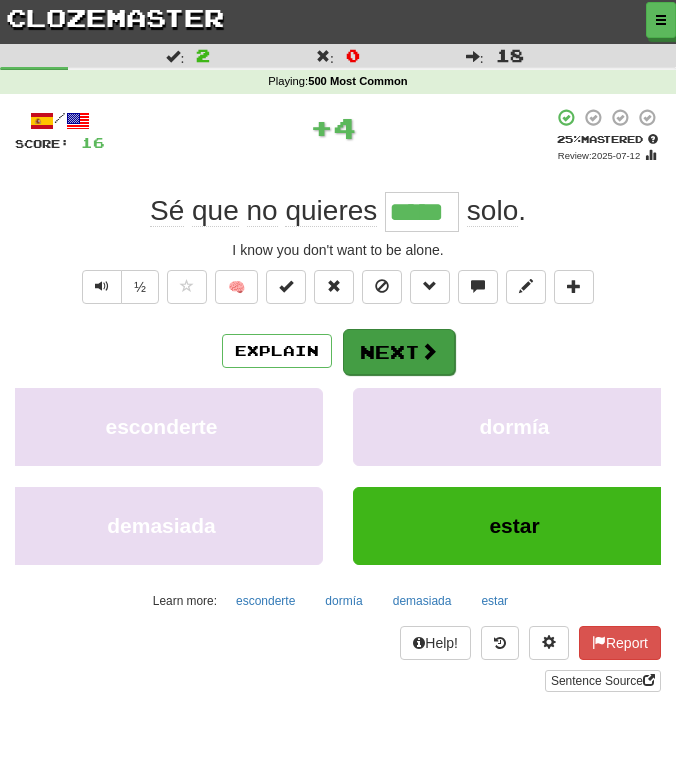 click on "Next" at bounding box center [399, 352] 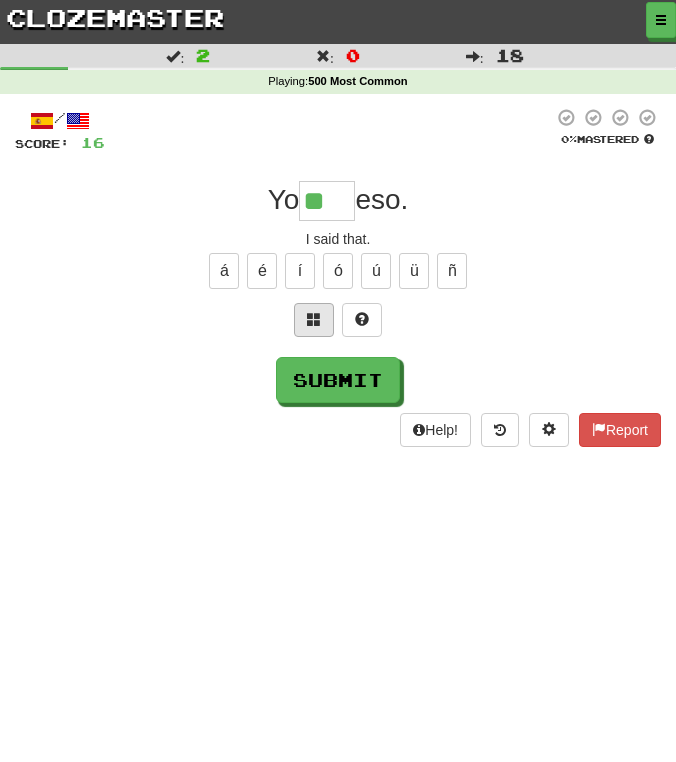 click at bounding box center [314, 319] 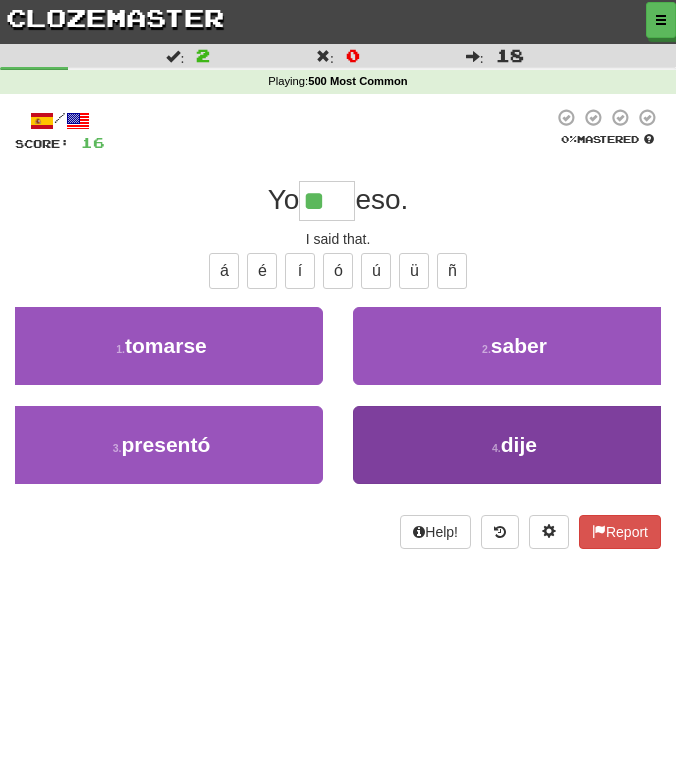 click on "4 .  dije" at bounding box center [514, 445] 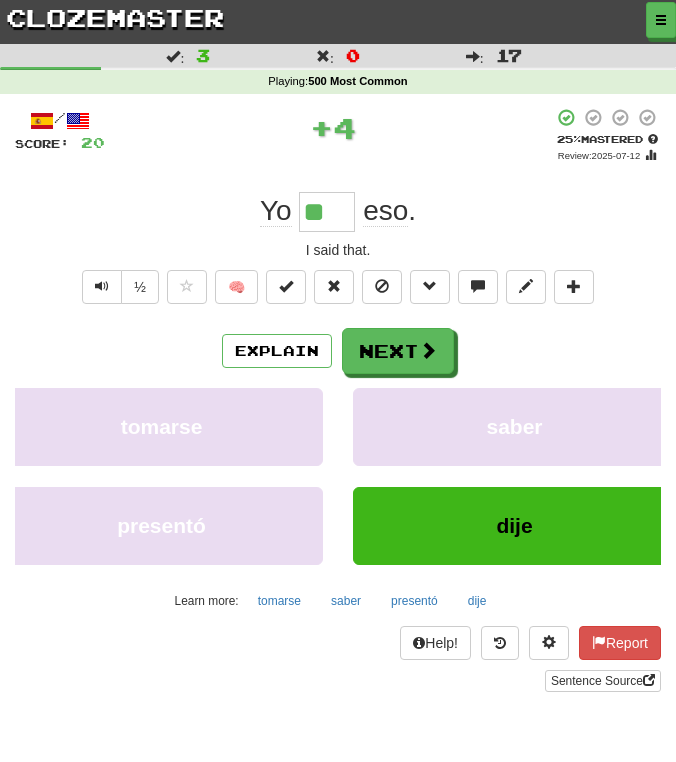 type on "****" 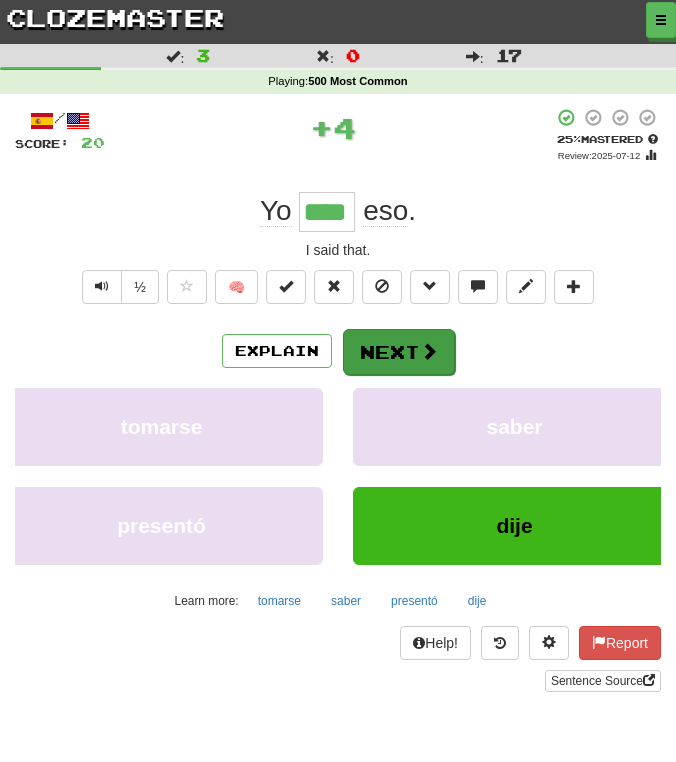 click on "Next" at bounding box center (399, 352) 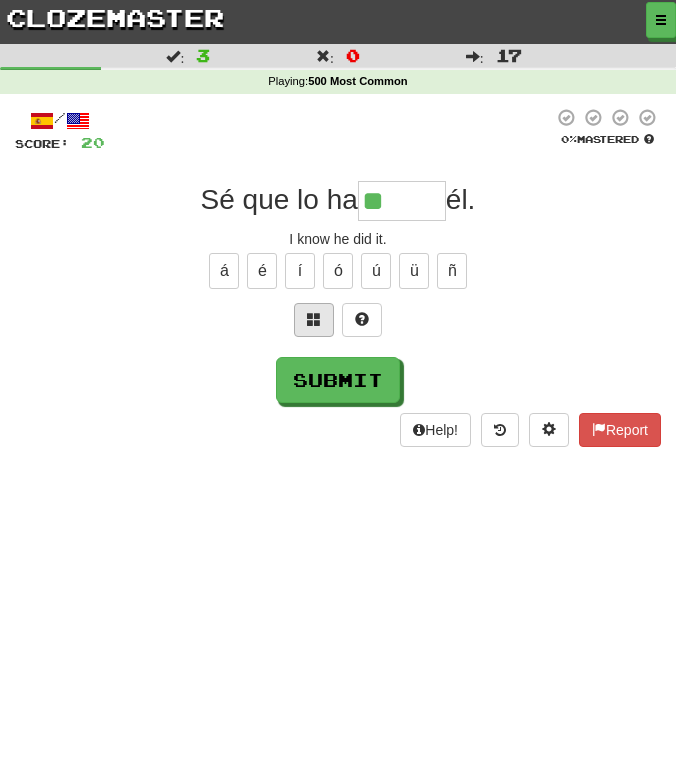 click at bounding box center [314, 319] 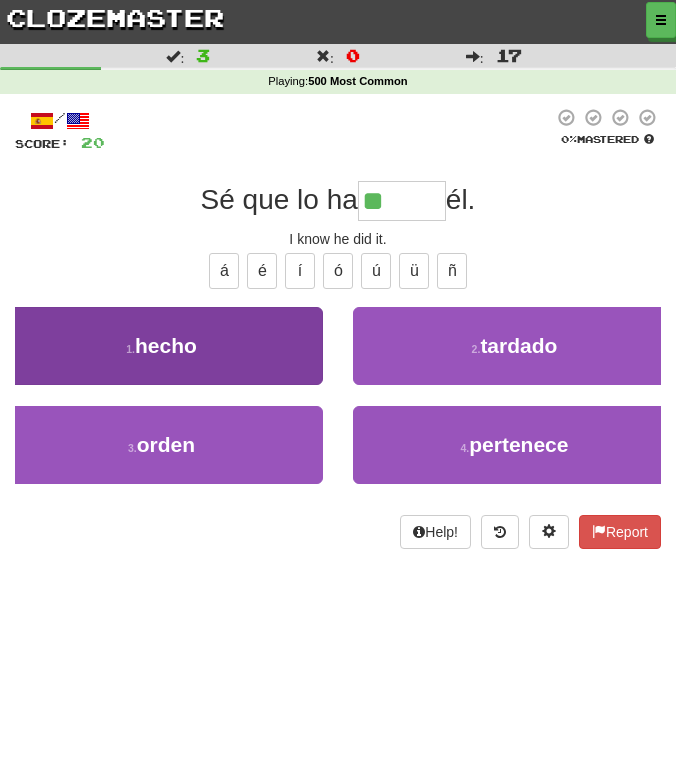 click on "1 .  hecho" at bounding box center (161, 346) 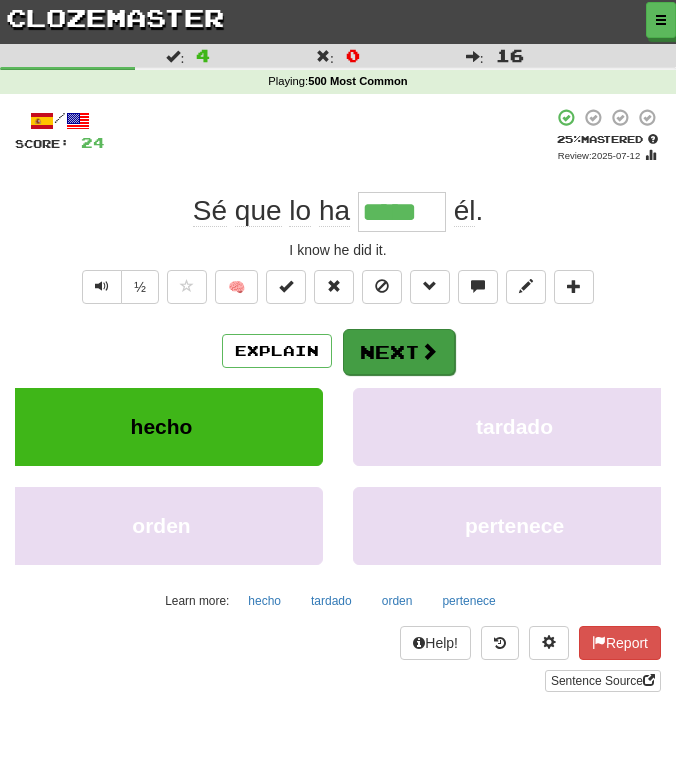 click on "Next" at bounding box center [399, 352] 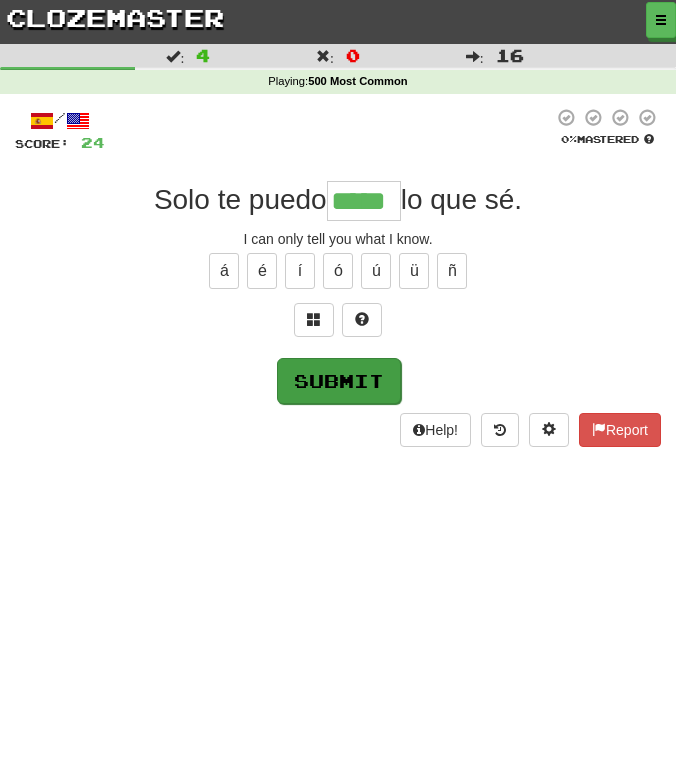 type on "*****" 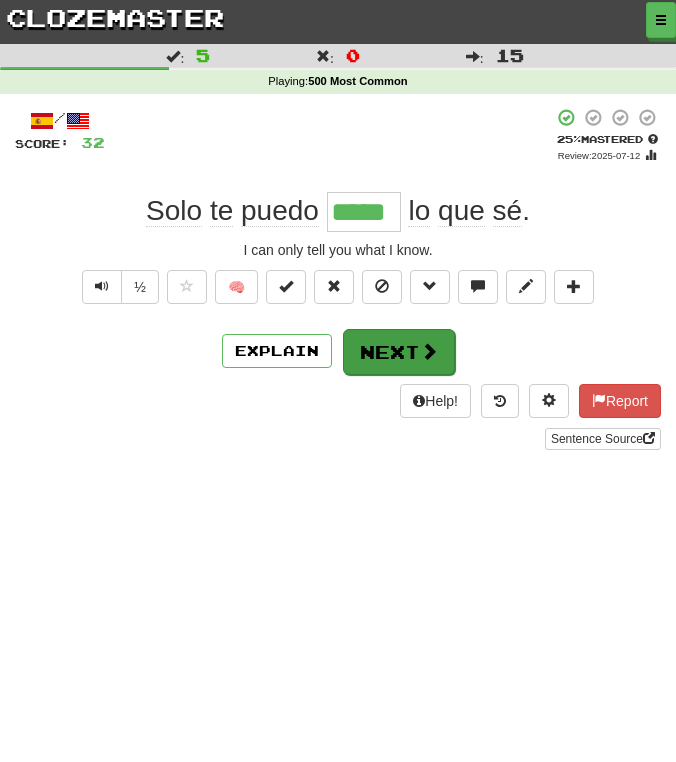 click on "Next" at bounding box center [399, 352] 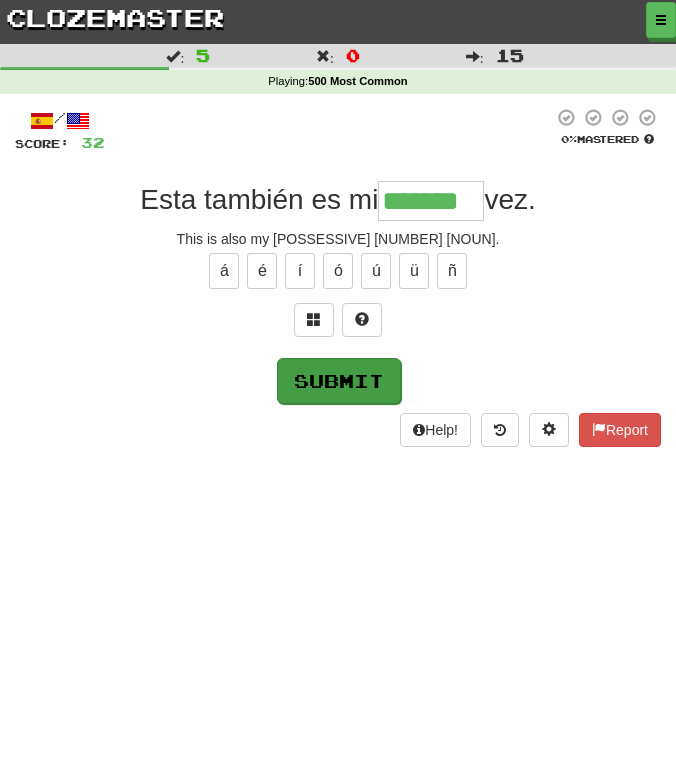 type on "*******" 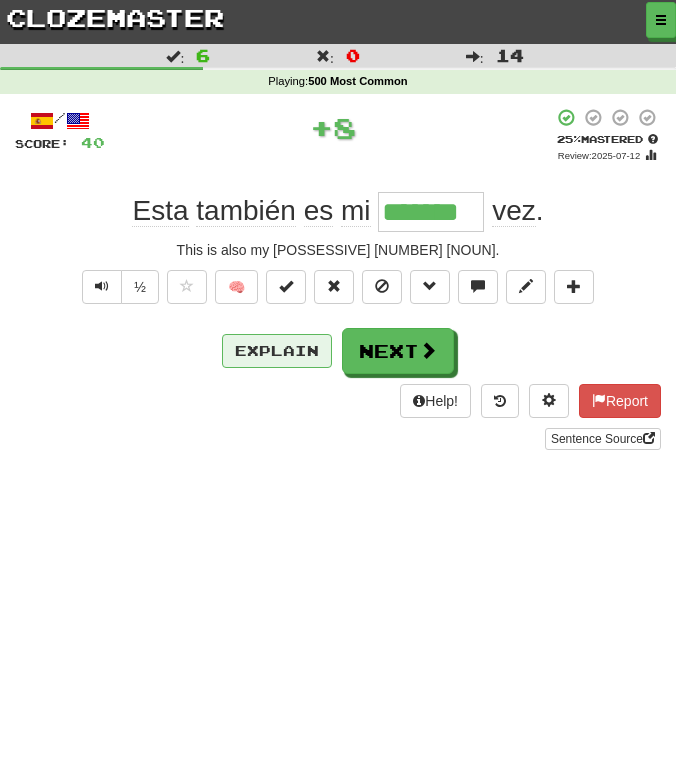 click on "Explain" at bounding box center (277, 351) 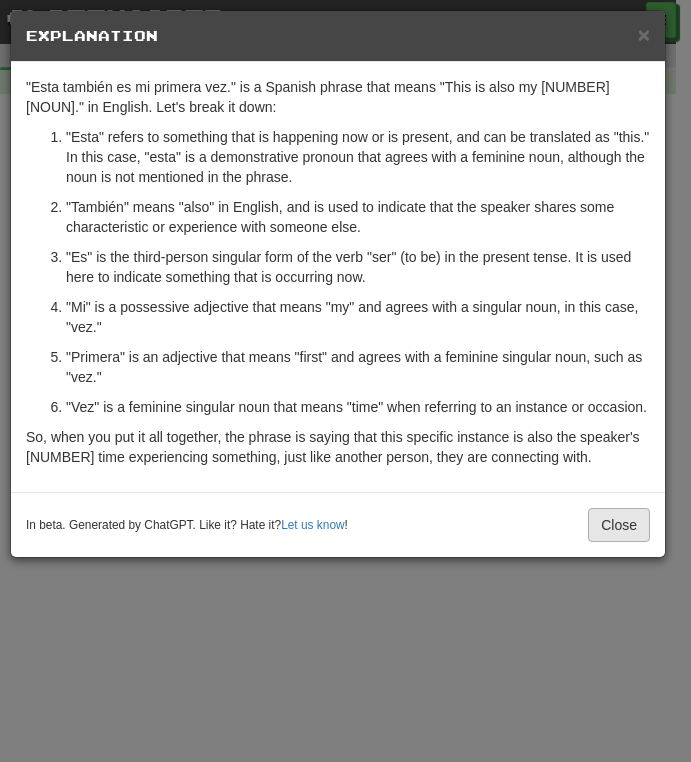click on "Close" at bounding box center (619, 525) 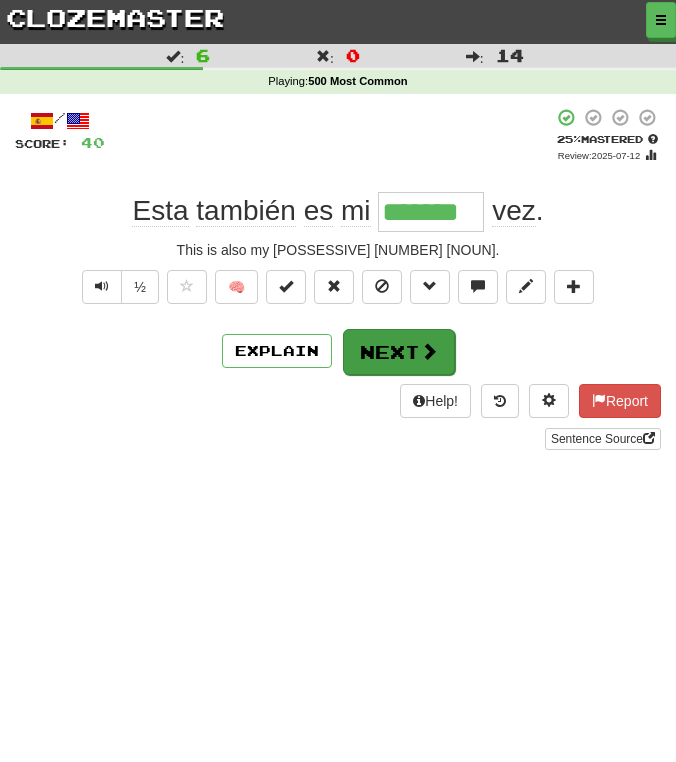 click on "Next" at bounding box center (399, 352) 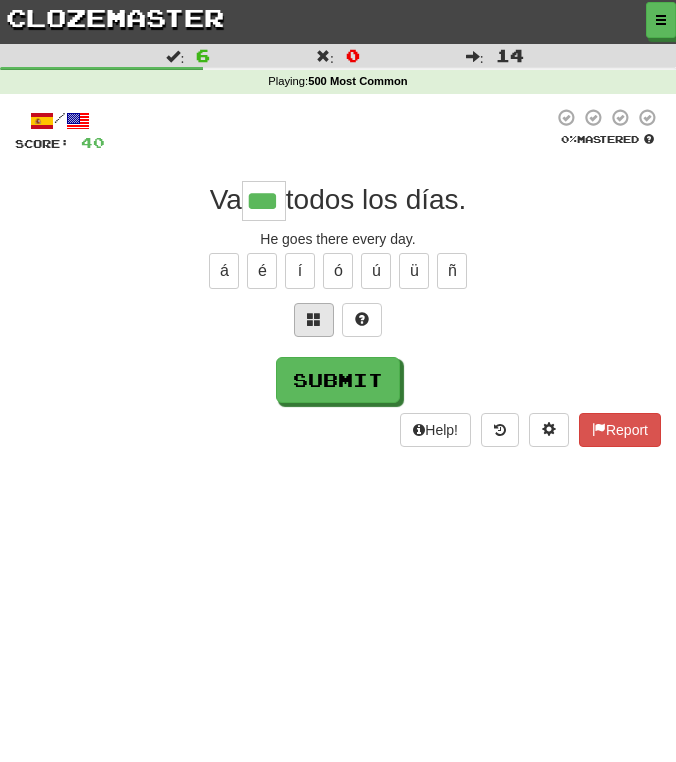 click at bounding box center (314, 319) 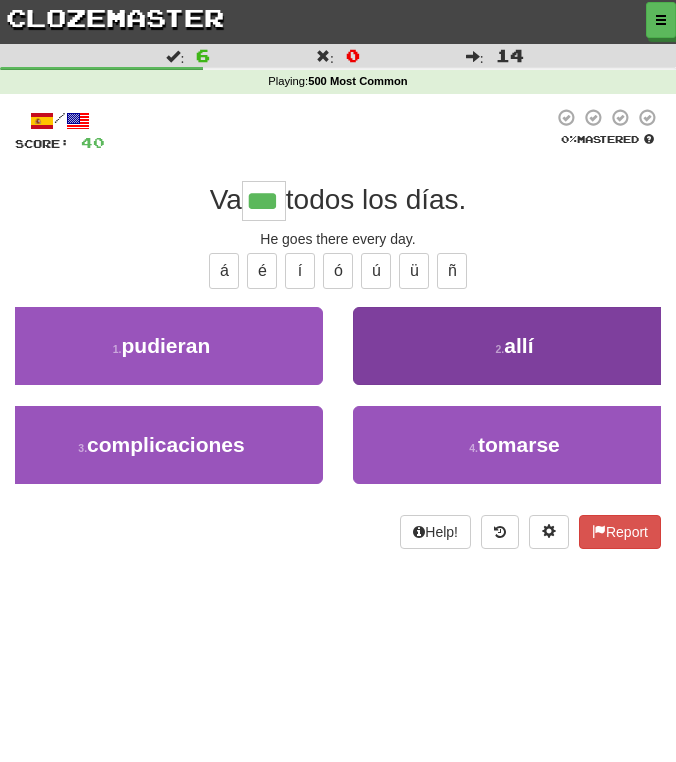 click on "2 .  allí" at bounding box center (514, 346) 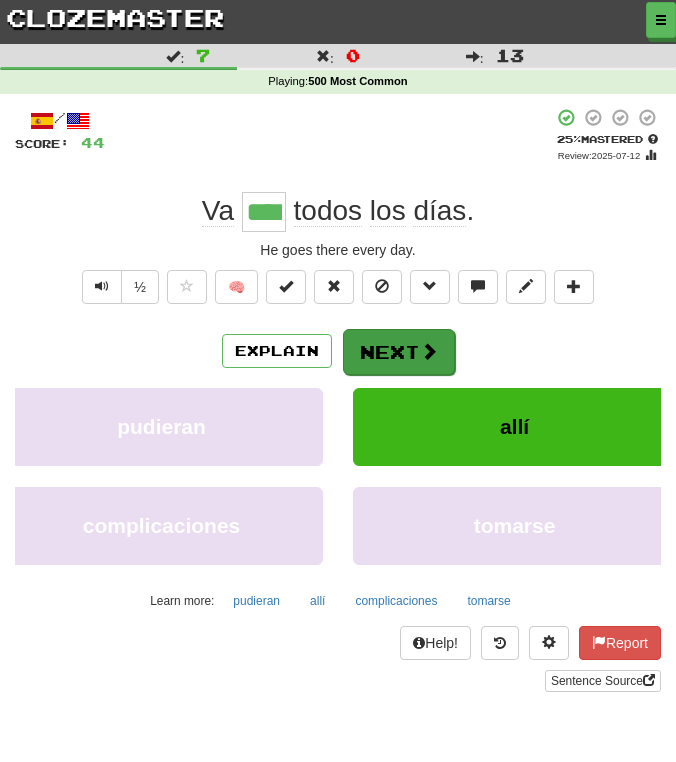 click on "Next" at bounding box center [399, 352] 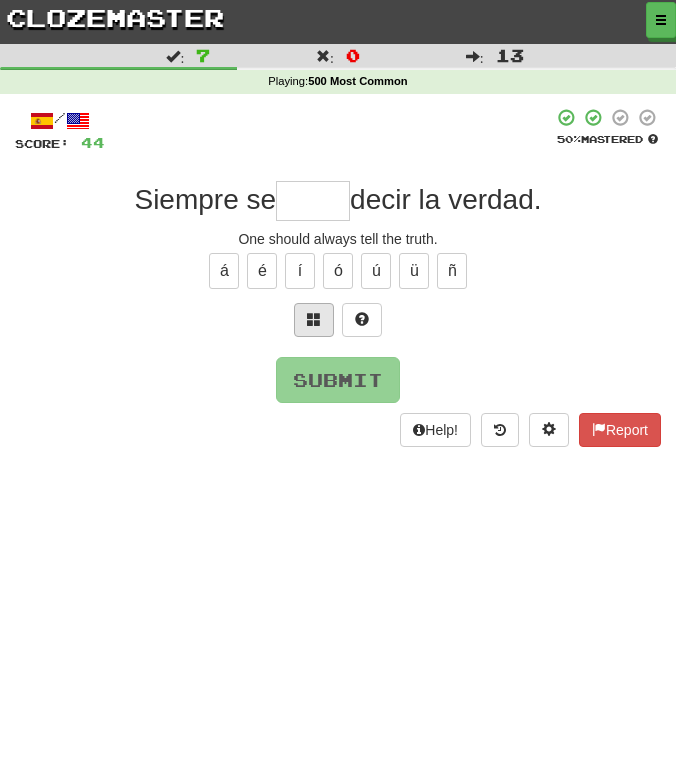click at bounding box center (314, 319) 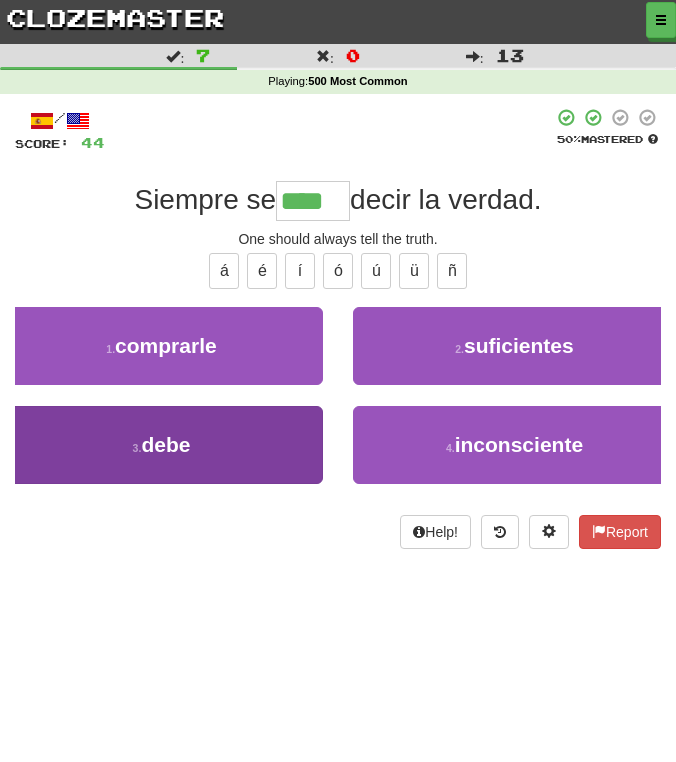 type on "****" 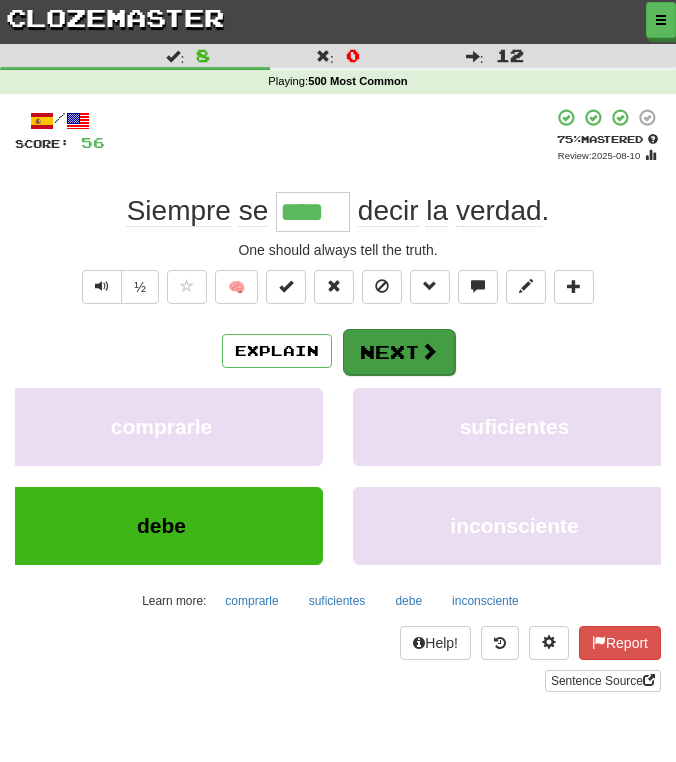 click on "Next" at bounding box center [399, 352] 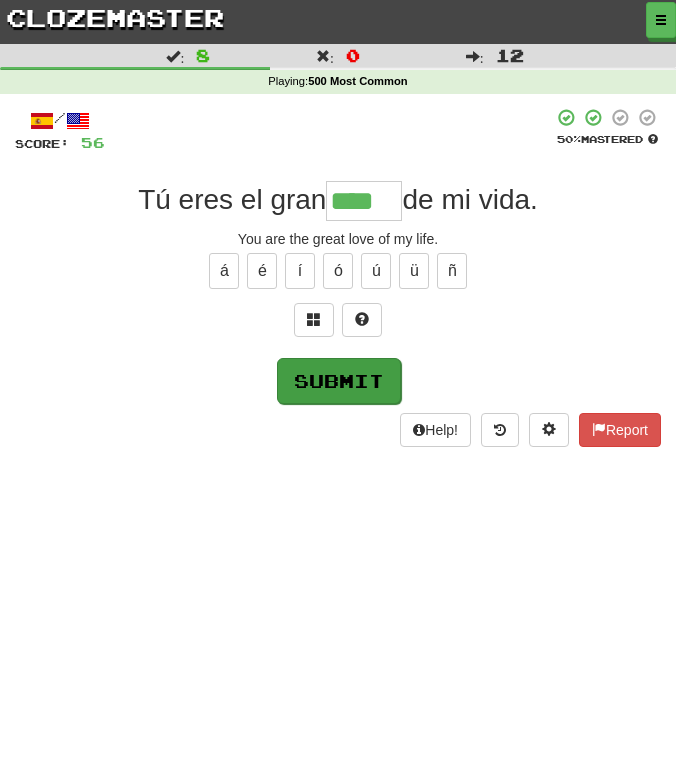 type on "****" 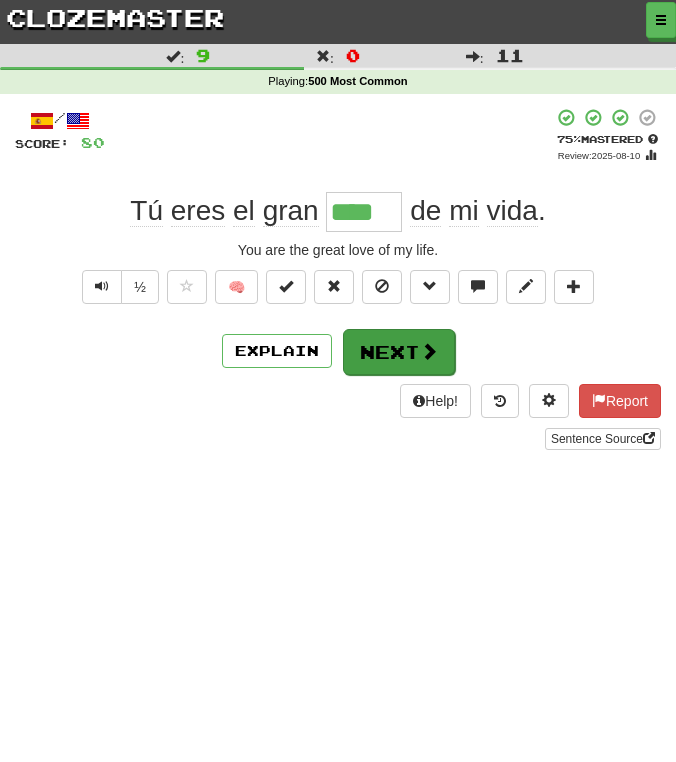 click on "Next" at bounding box center [399, 352] 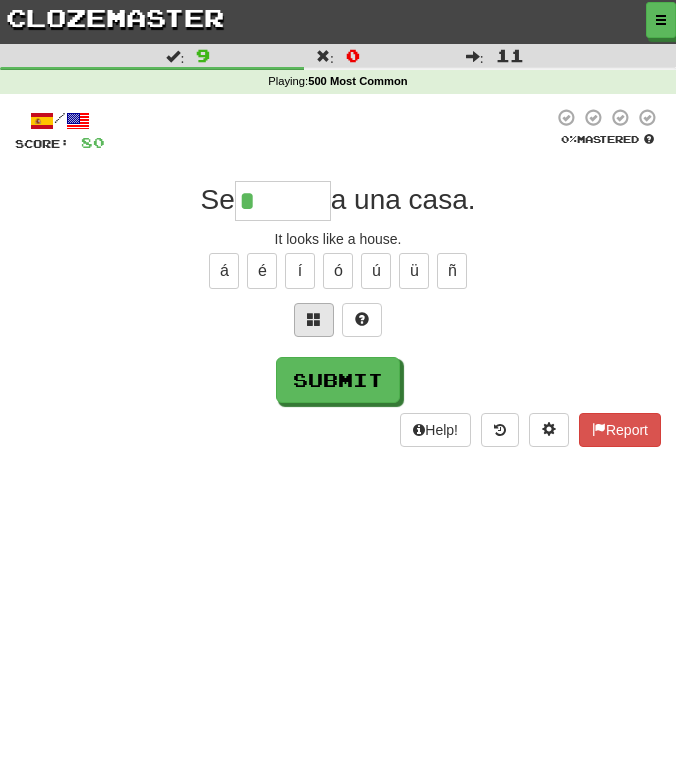 click at bounding box center [314, 319] 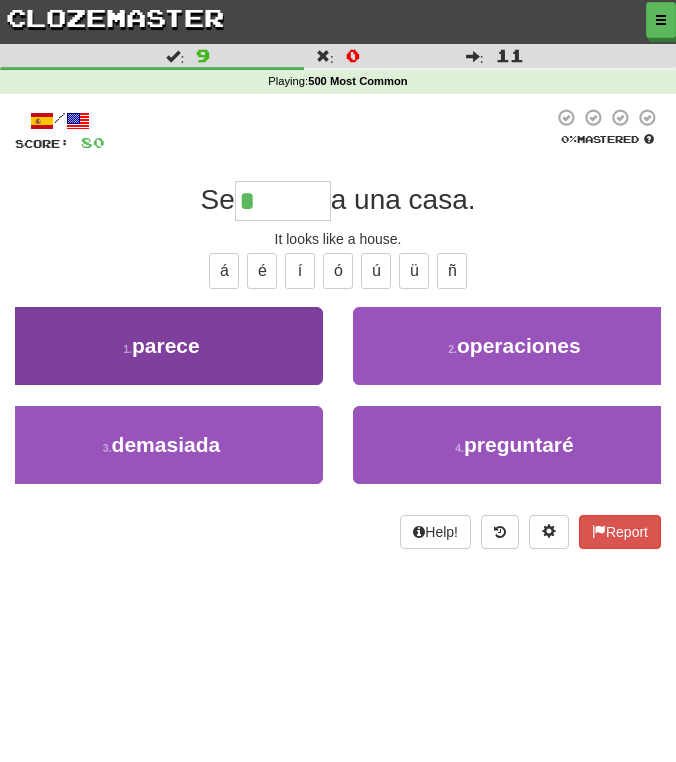 click on "1 .  parece" at bounding box center (161, 346) 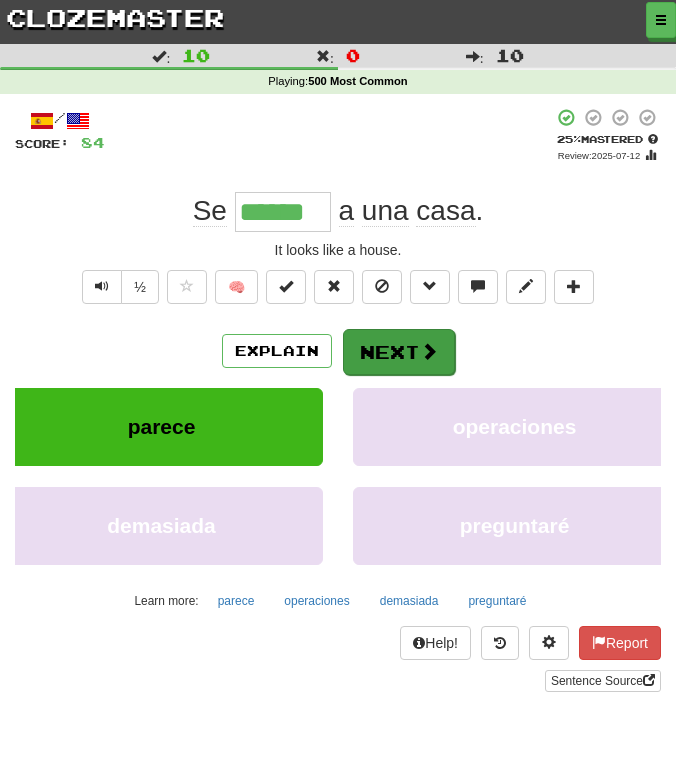 click on "Next" at bounding box center [399, 352] 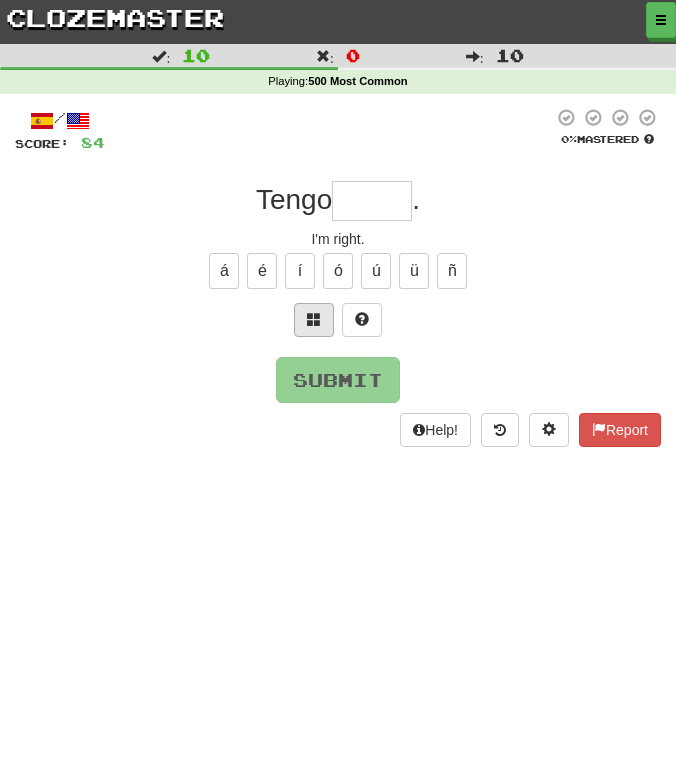 click at bounding box center (314, 319) 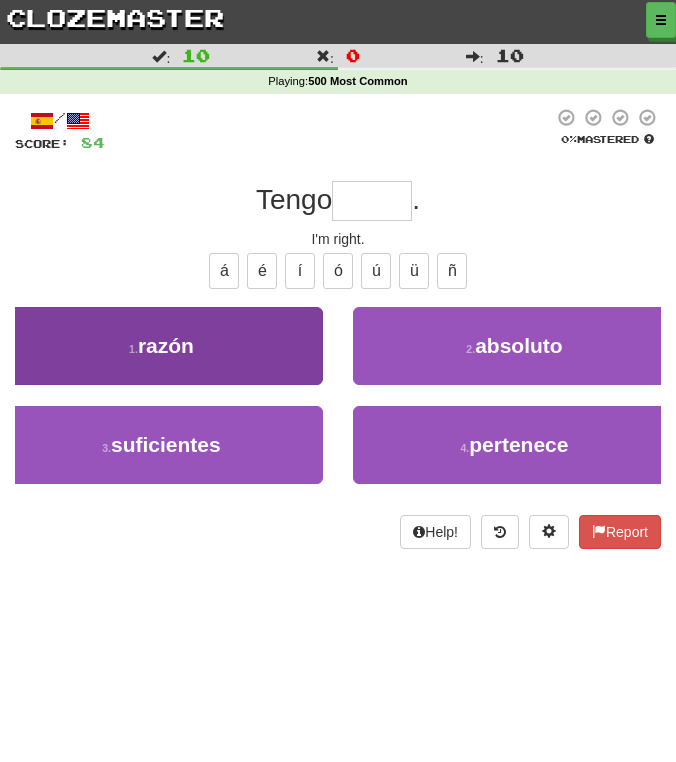 click on "1 .  razón" at bounding box center [161, 346] 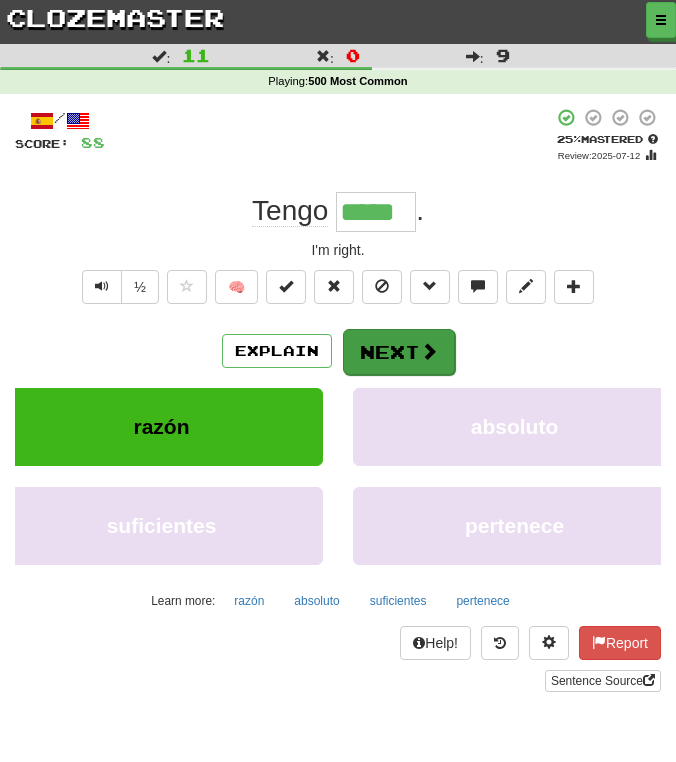 click on "Next" at bounding box center (399, 352) 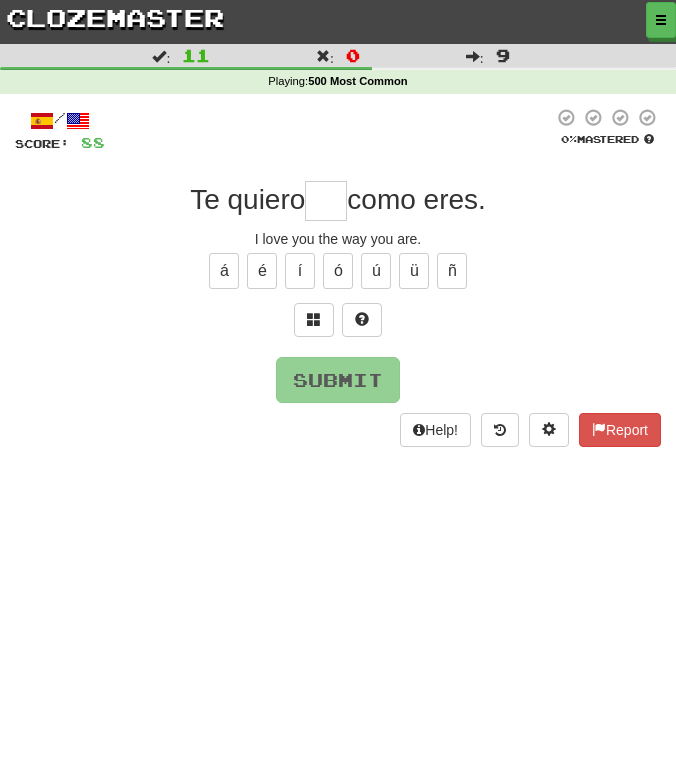 scroll, scrollTop: 0, scrollLeft: 1, axis: horizontal 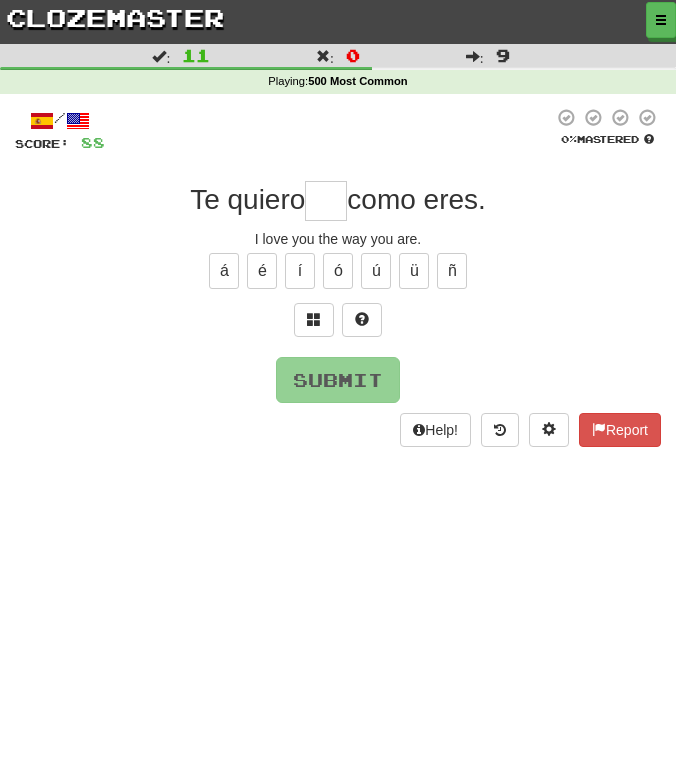 type on "*" 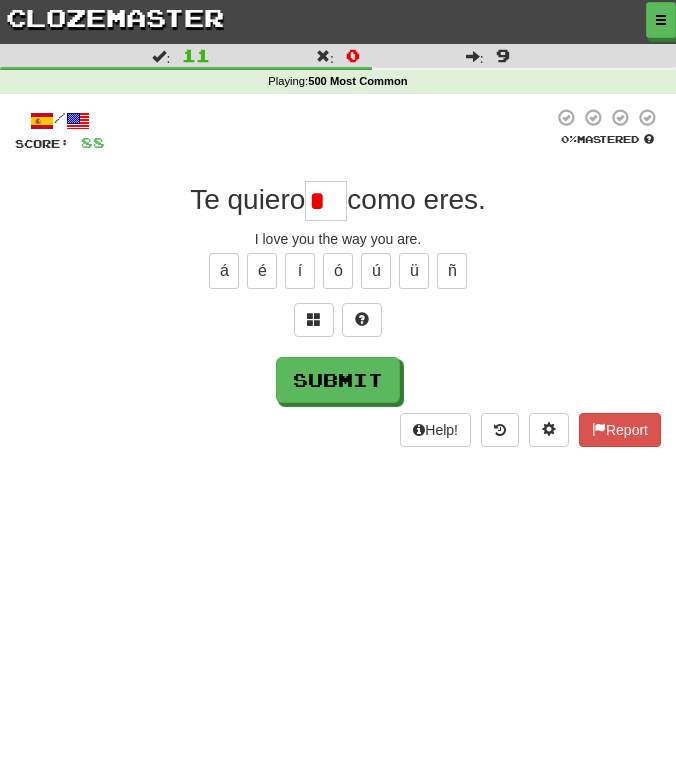 scroll, scrollTop: 0, scrollLeft: 0, axis: both 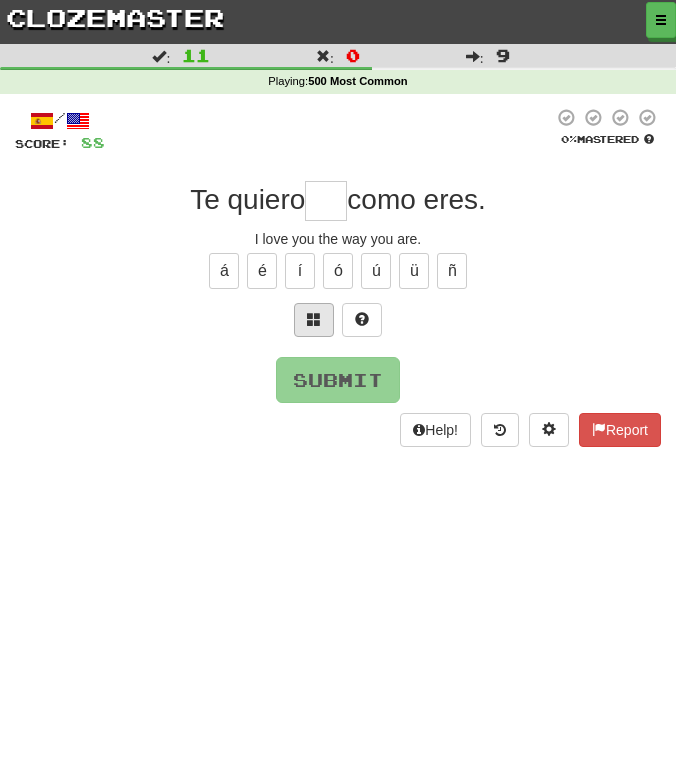 click at bounding box center (314, 319) 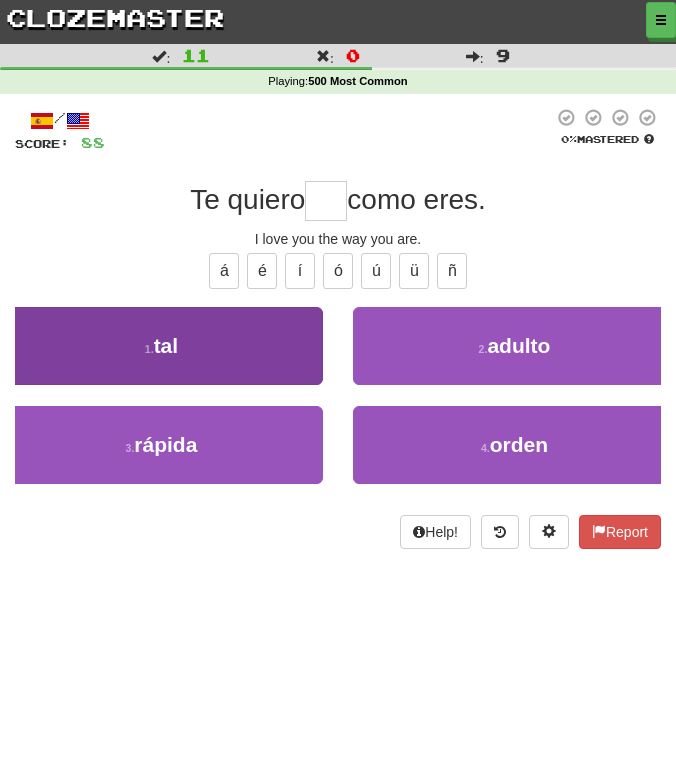 click on "1 .  tal" at bounding box center [161, 346] 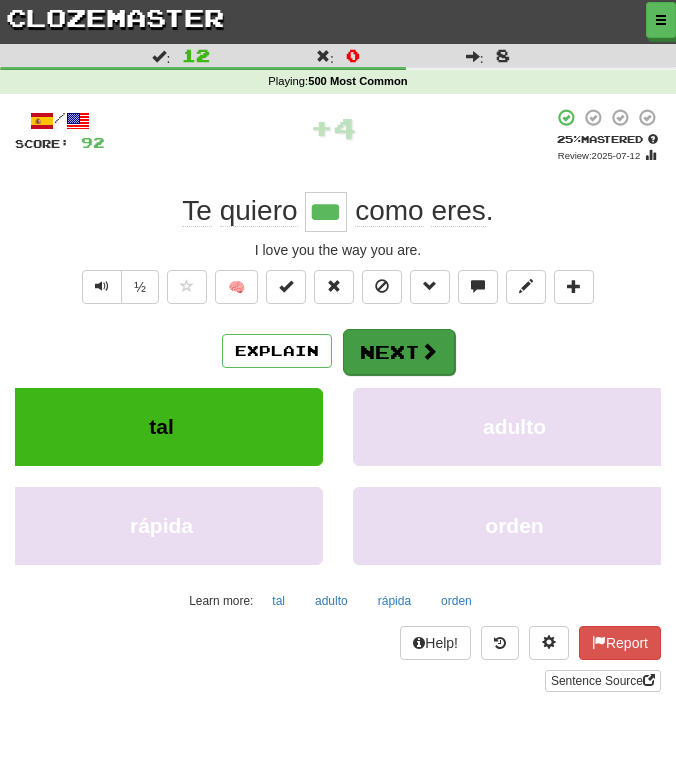 click on "Next" at bounding box center [399, 352] 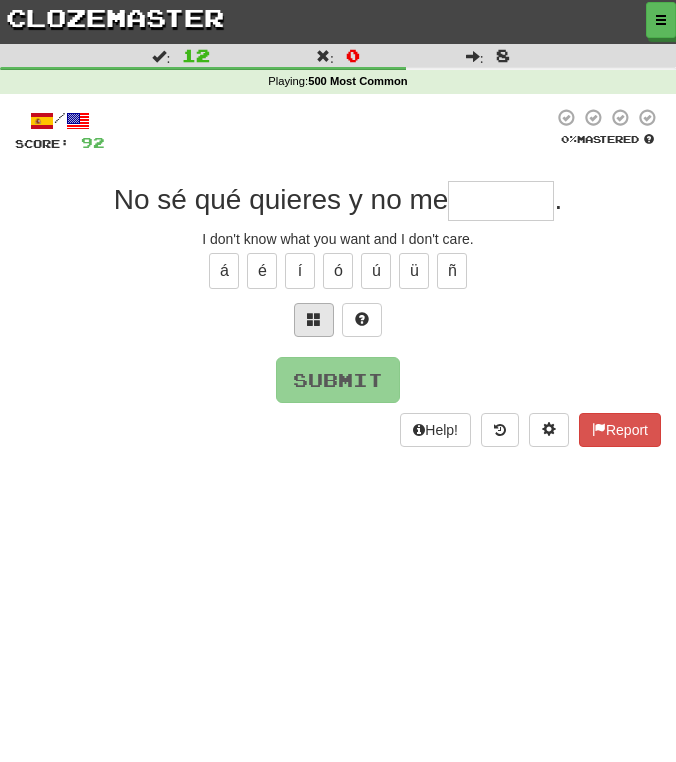 click at bounding box center [314, 319] 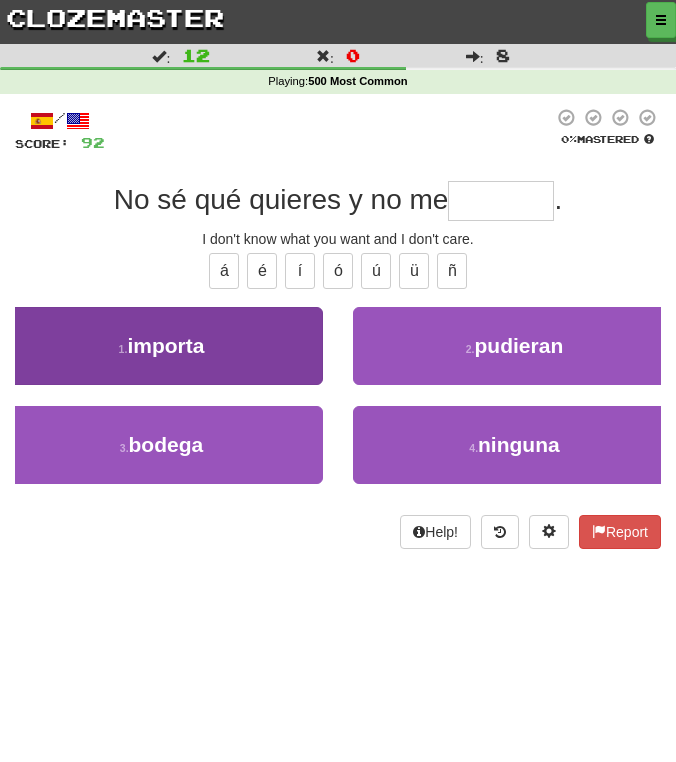click on "1 .  importa" at bounding box center [161, 346] 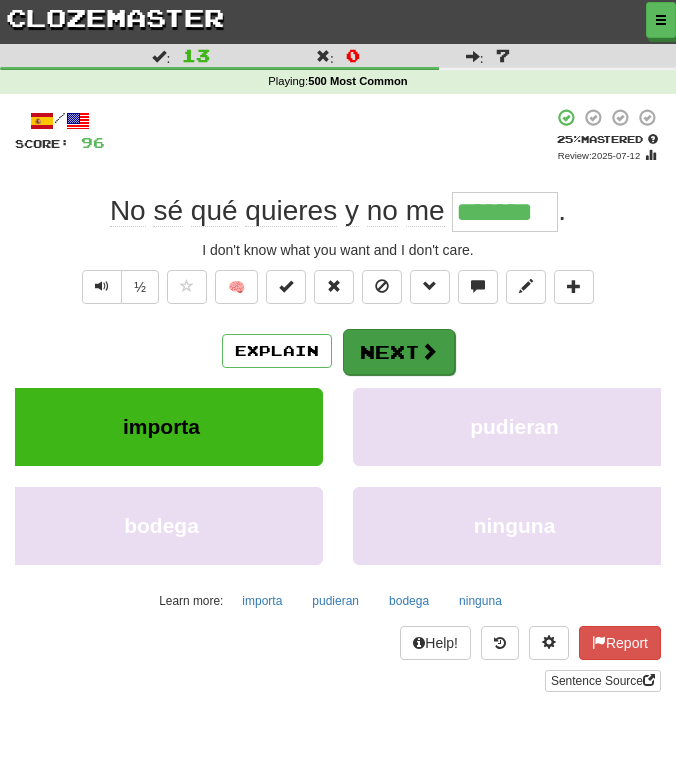 click on "Next" at bounding box center (399, 352) 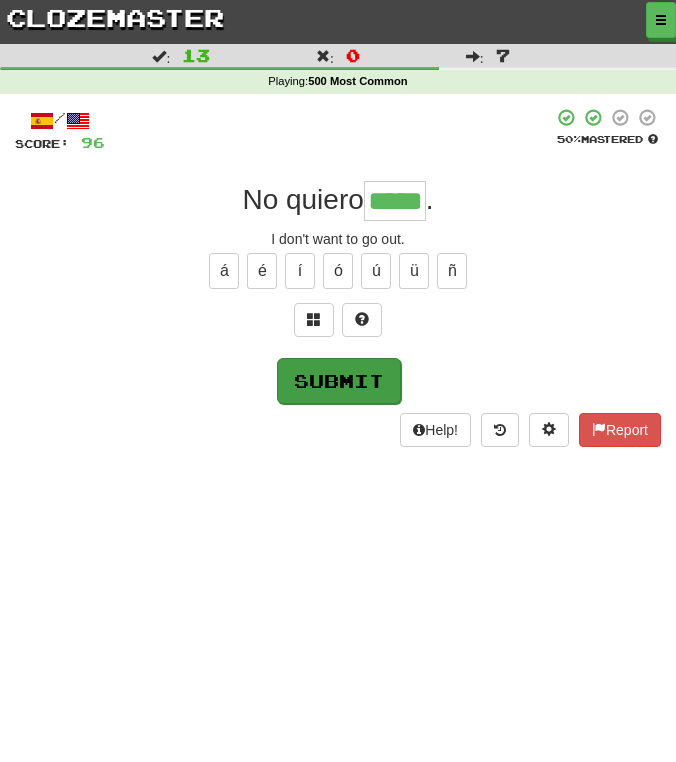 type on "*****" 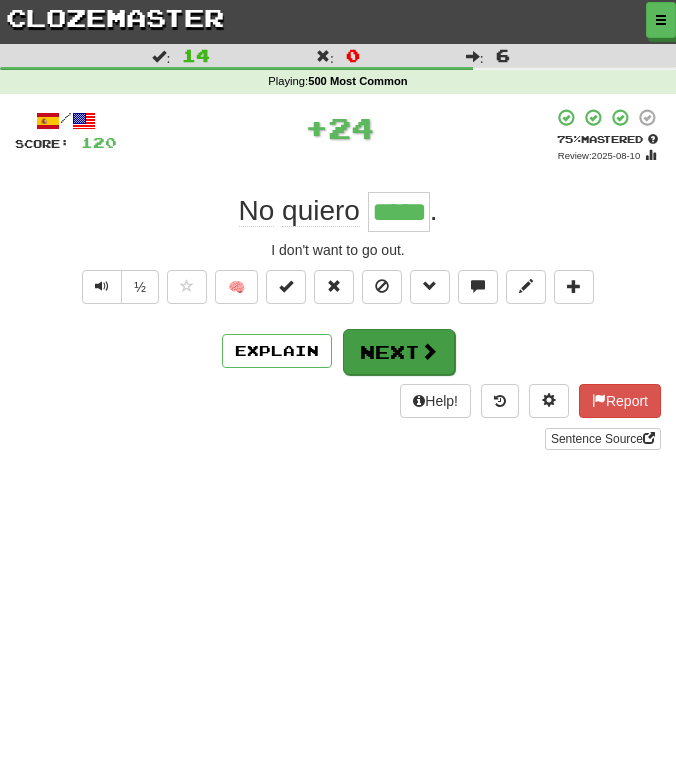 click on "Next" at bounding box center [399, 352] 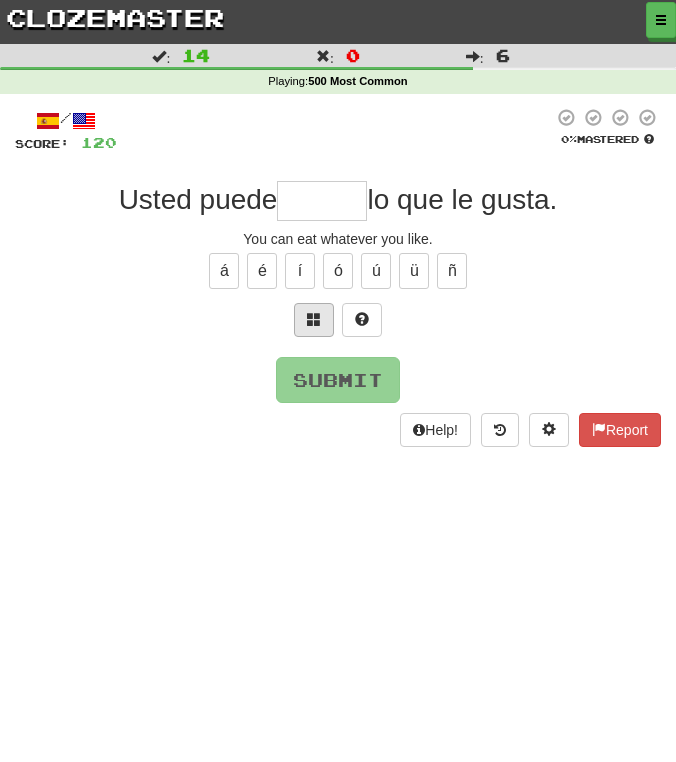 click at bounding box center [314, 319] 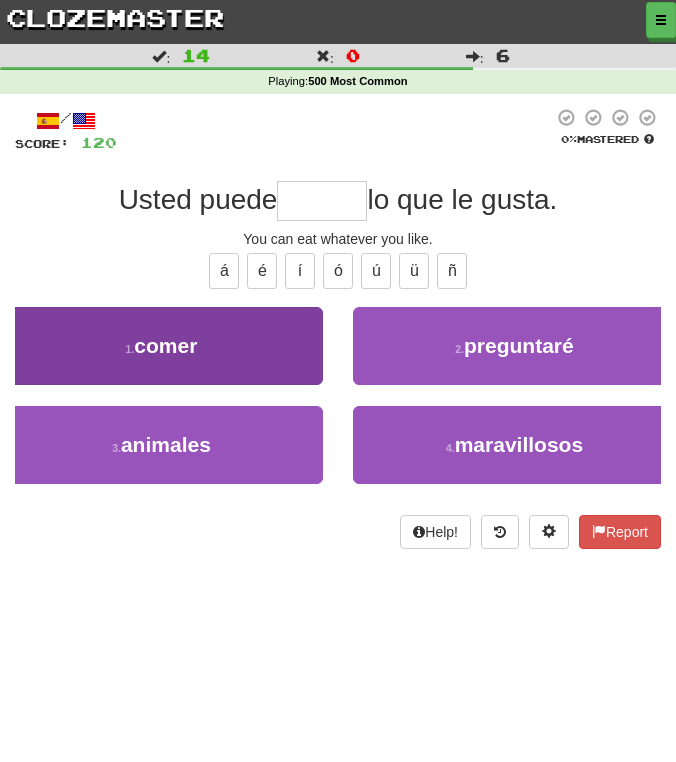 click on "1 .  comer" at bounding box center [161, 346] 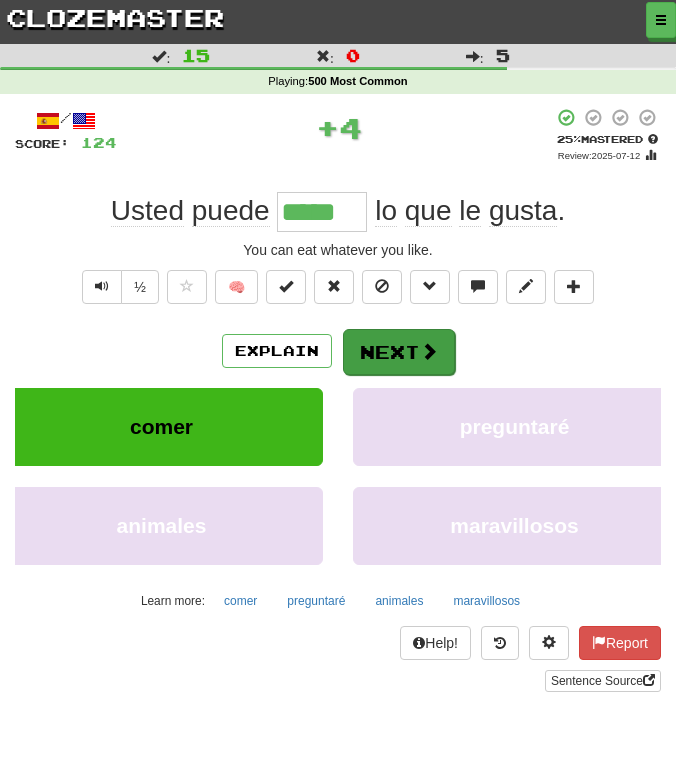 click on "Next" at bounding box center (399, 352) 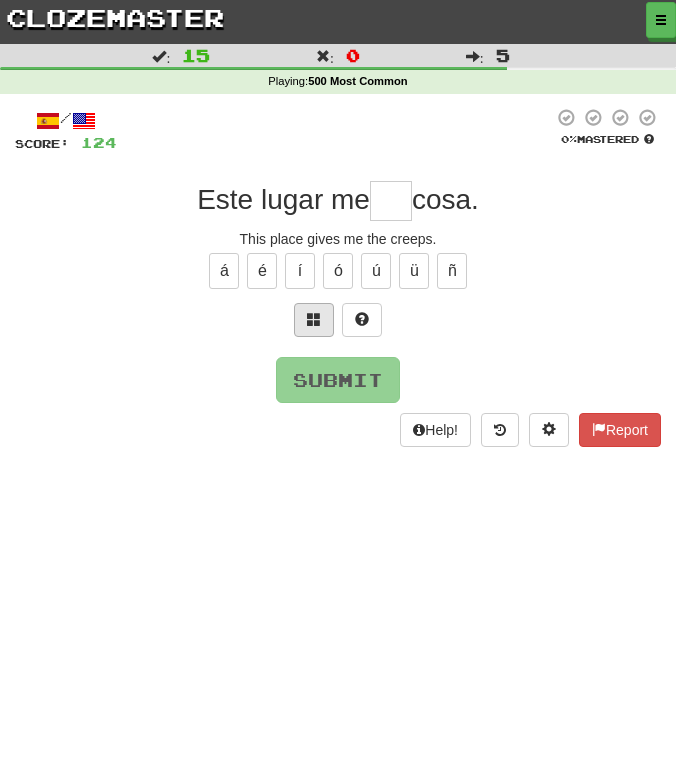 click at bounding box center (314, 319) 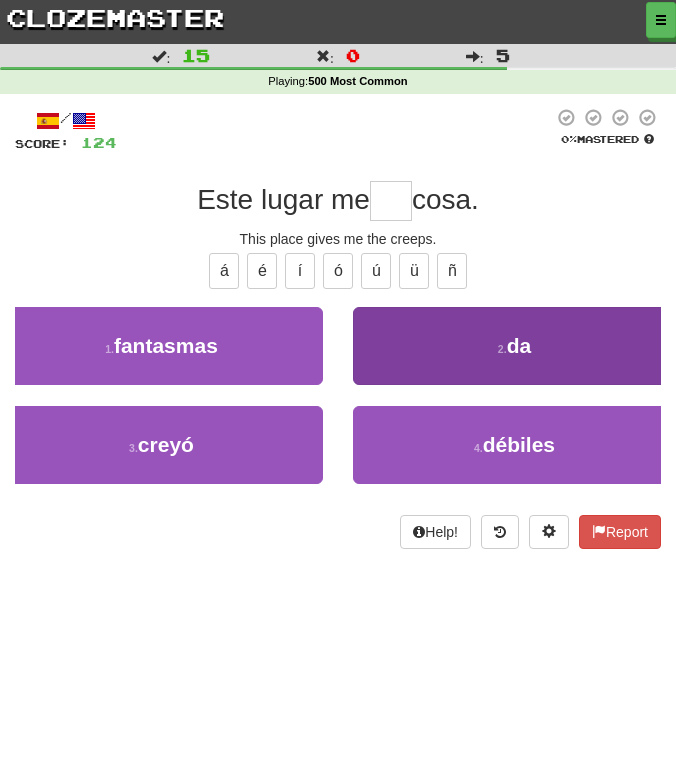 click on "2 .  da" at bounding box center [514, 346] 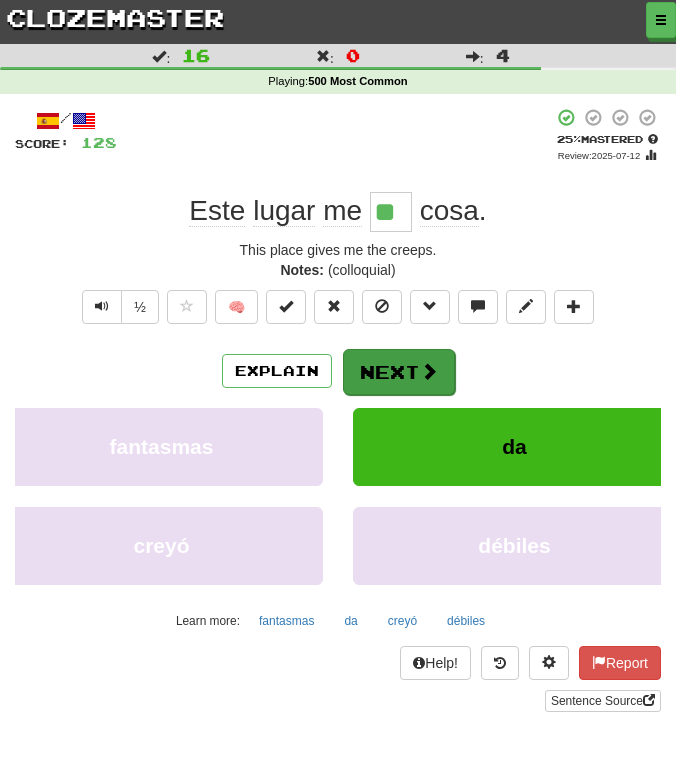 click on "Next" at bounding box center (399, 372) 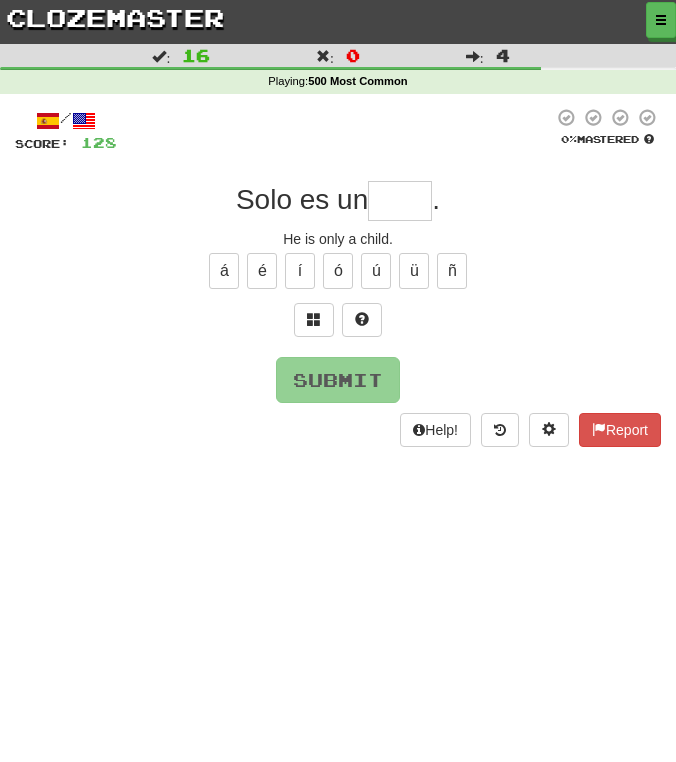 type on "*" 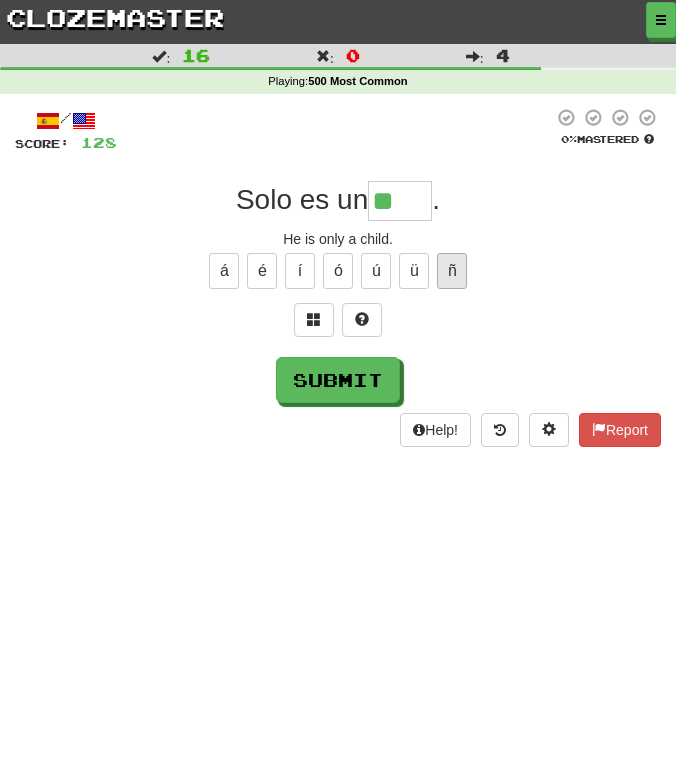 click on "ñ" at bounding box center [452, 271] 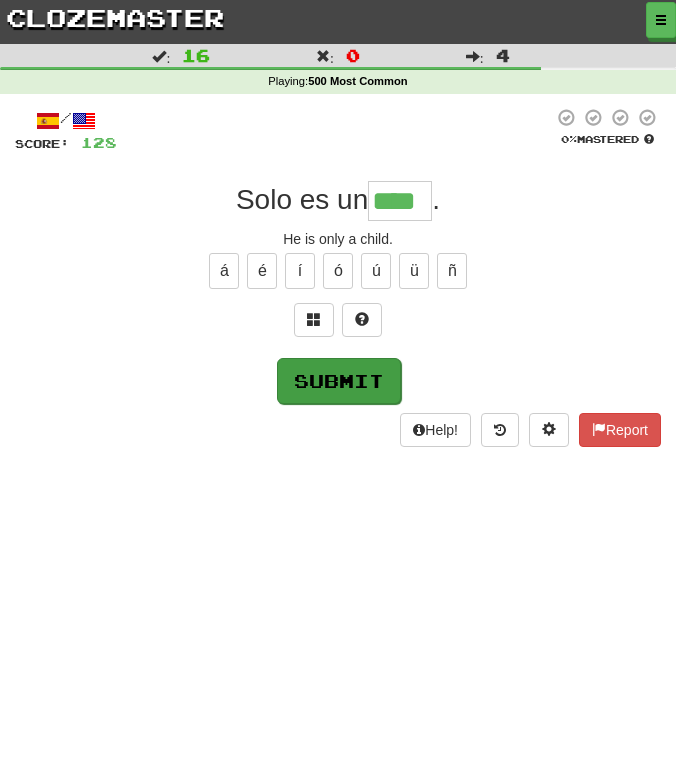 type on "****" 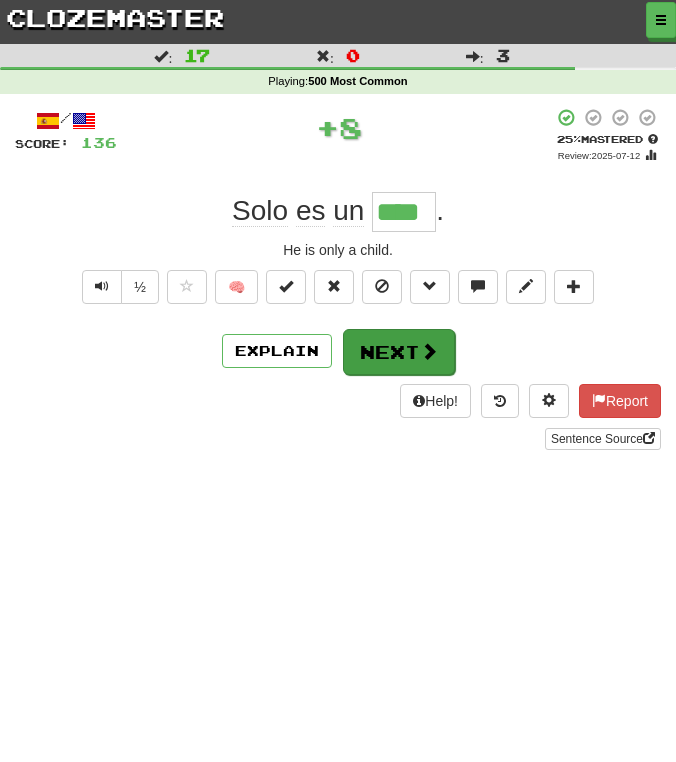 click on "Next" at bounding box center [399, 352] 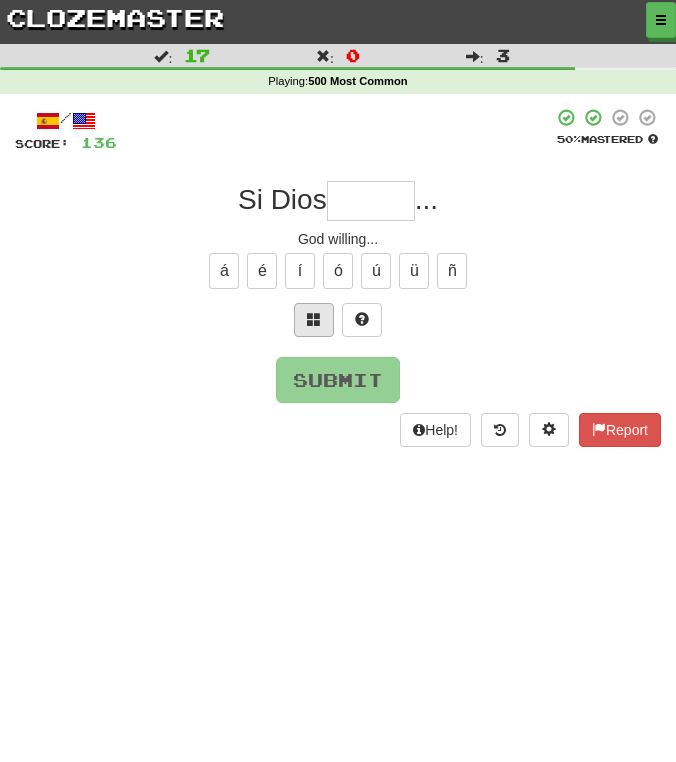 click at bounding box center [314, 319] 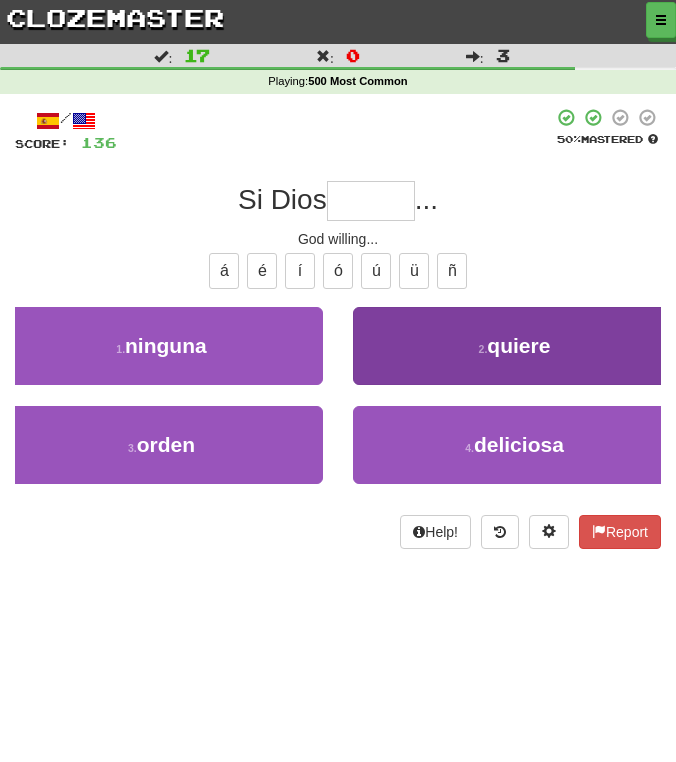 click on "quiere" at bounding box center (518, 345) 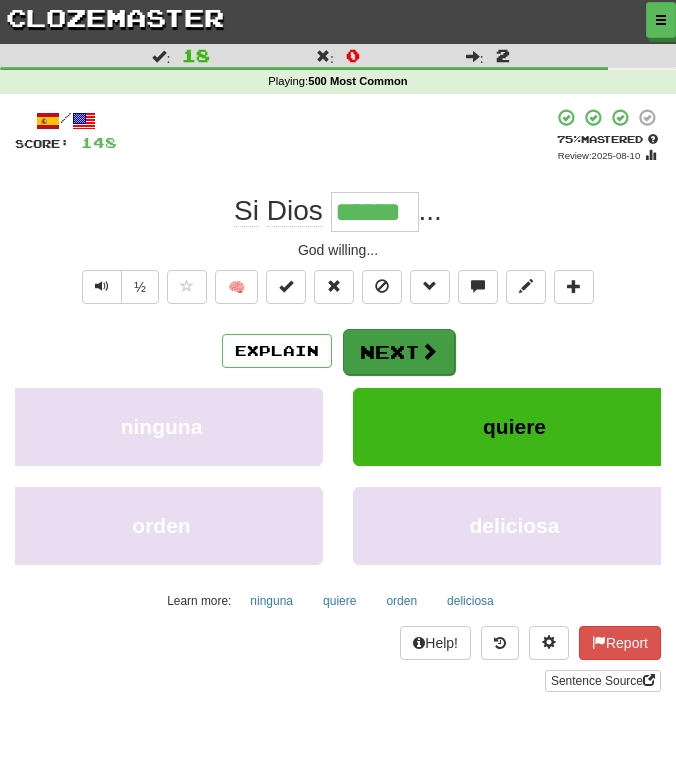 click on "Next" at bounding box center (399, 352) 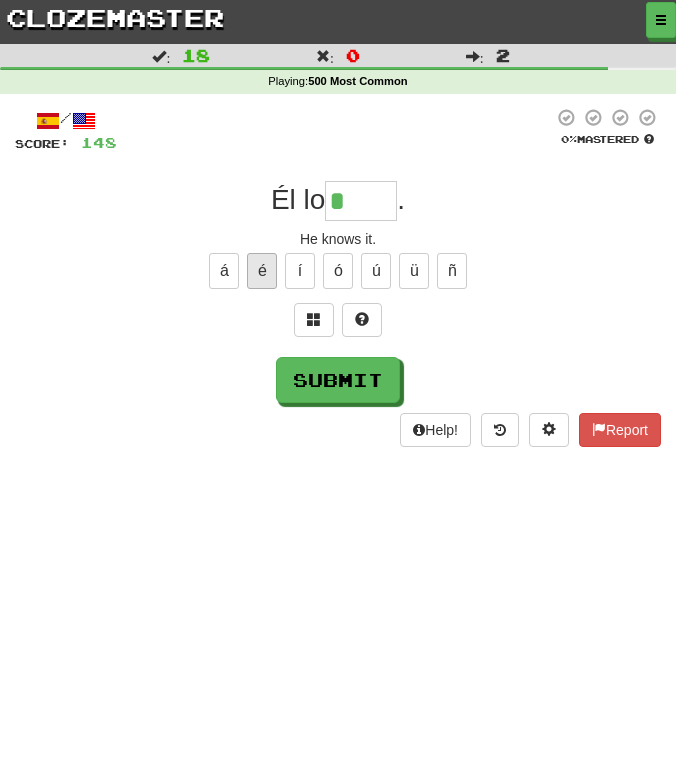click on "é" at bounding box center (262, 271) 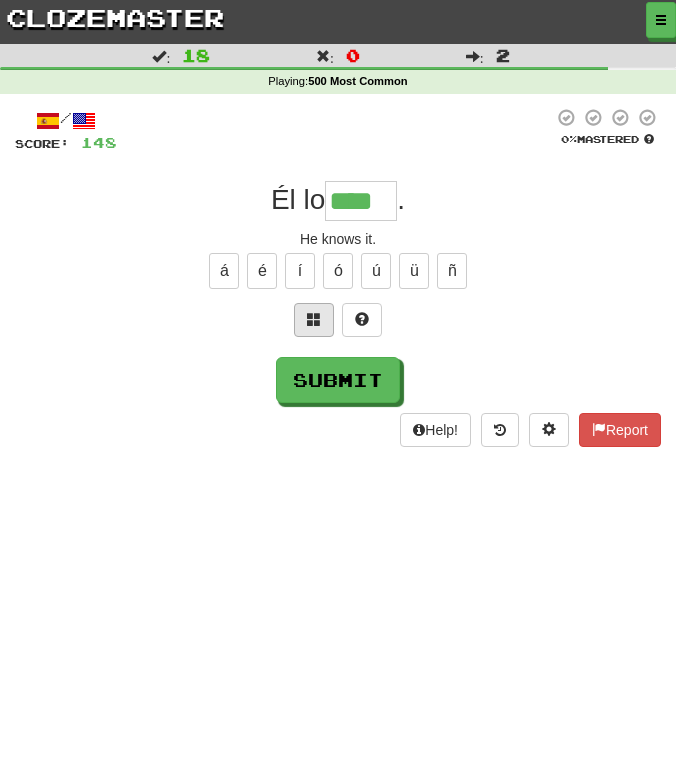 type on "****" 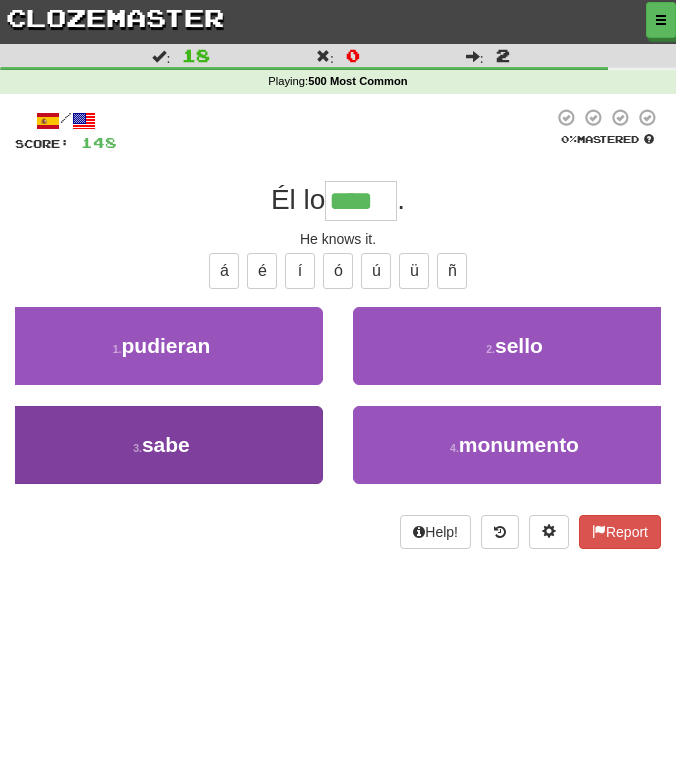 click on "3 .  sabe" at bounding box center [161, 445] 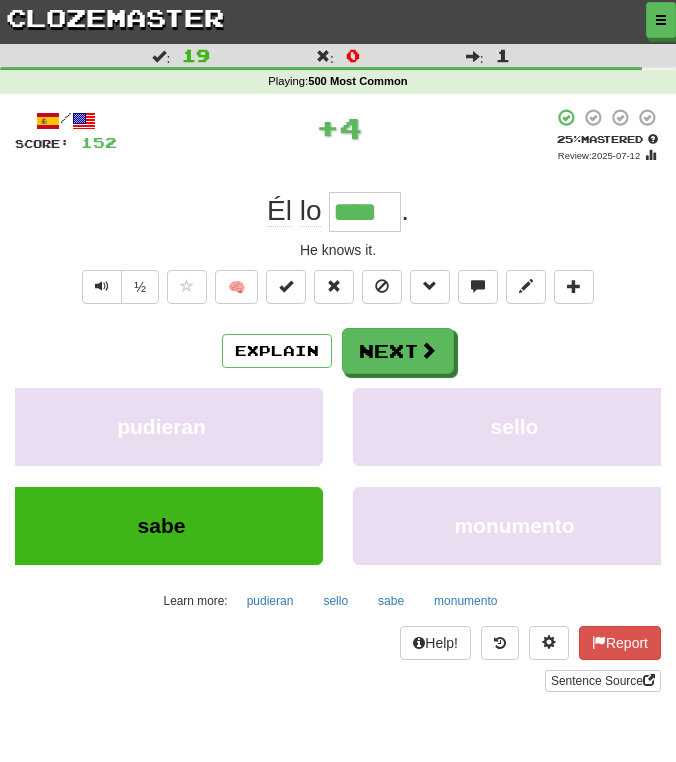 click on "Next" at bounding box center (398, 351) 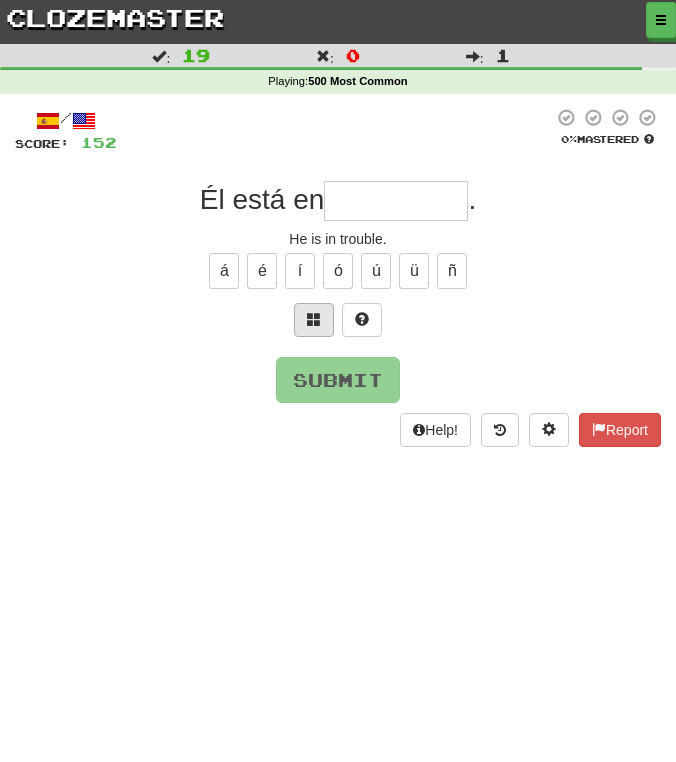 click at bounding box center [314, 319] 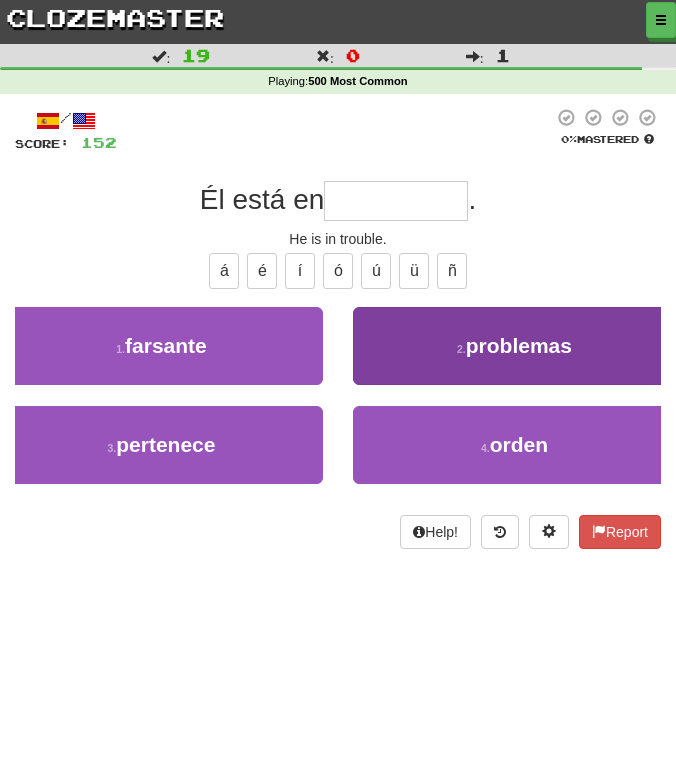 click on "problemas" at bounding box center [519, 345] 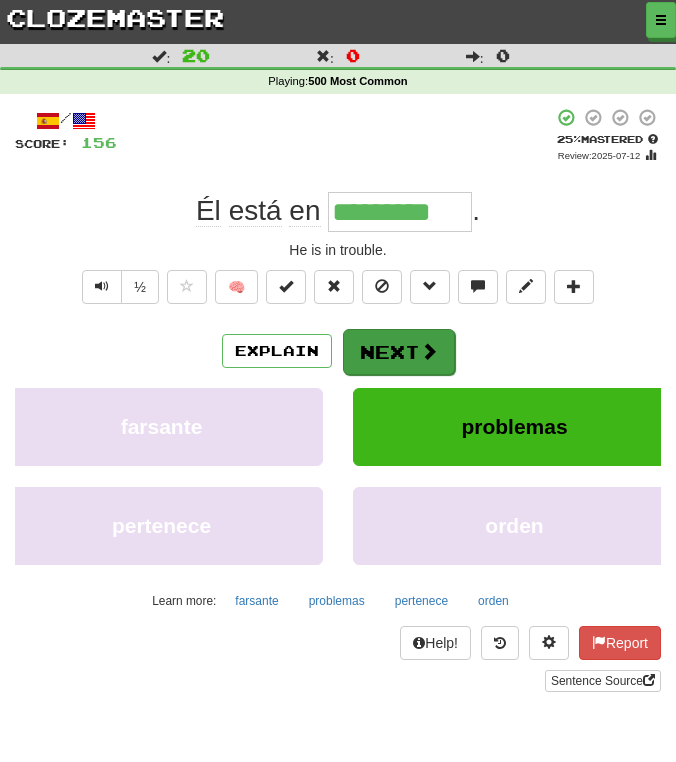 click on "Next" at bounding box center (399, 352) 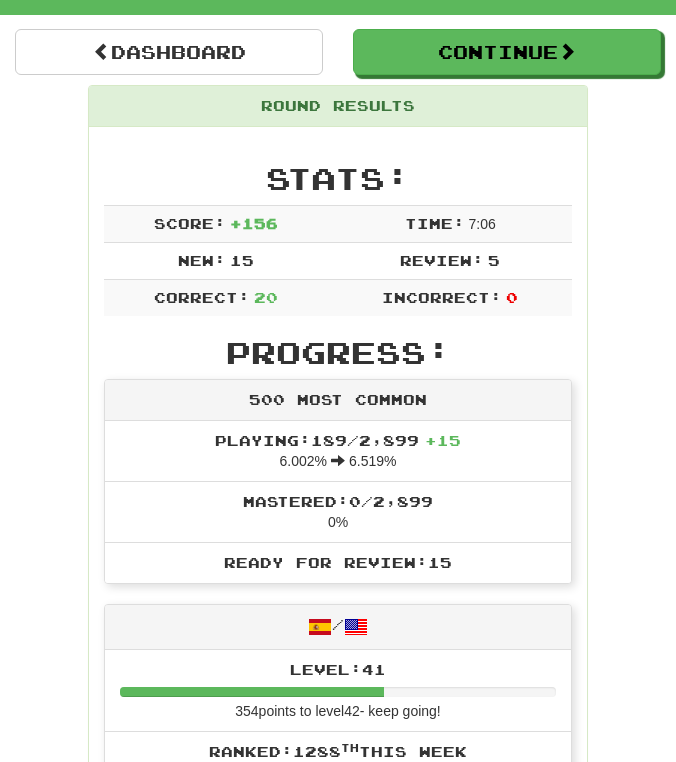scroll, scrollTop: 186, scrollLeft: 0, axis: vertical 